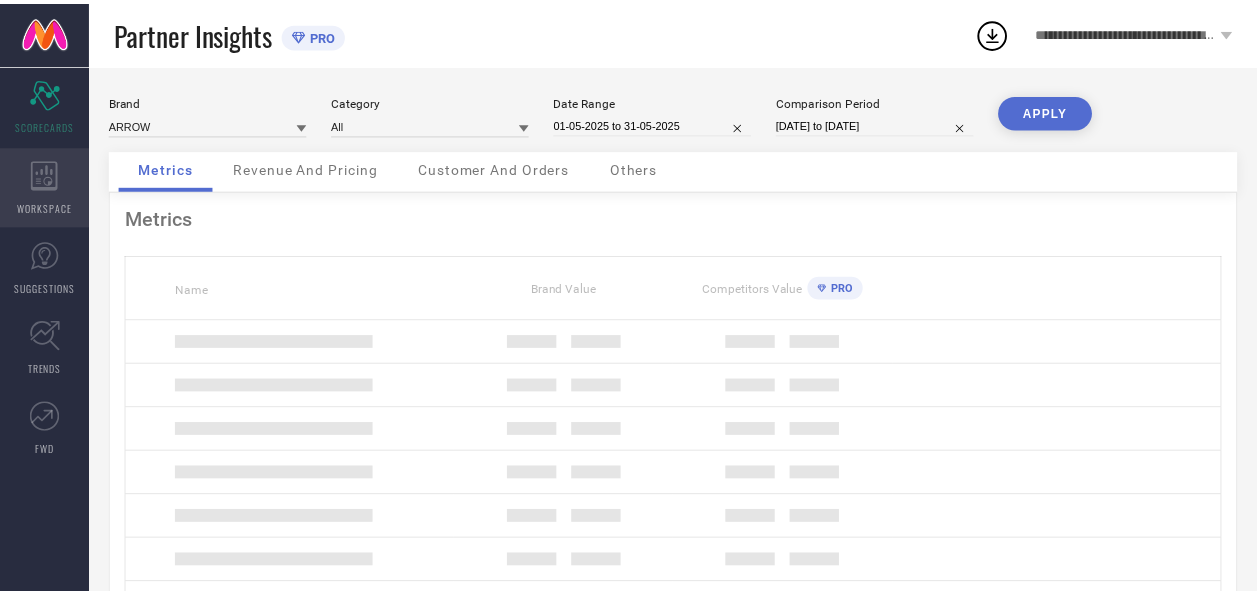 scroll, scrollTop: 0, scrollLeft: 0, axis: both 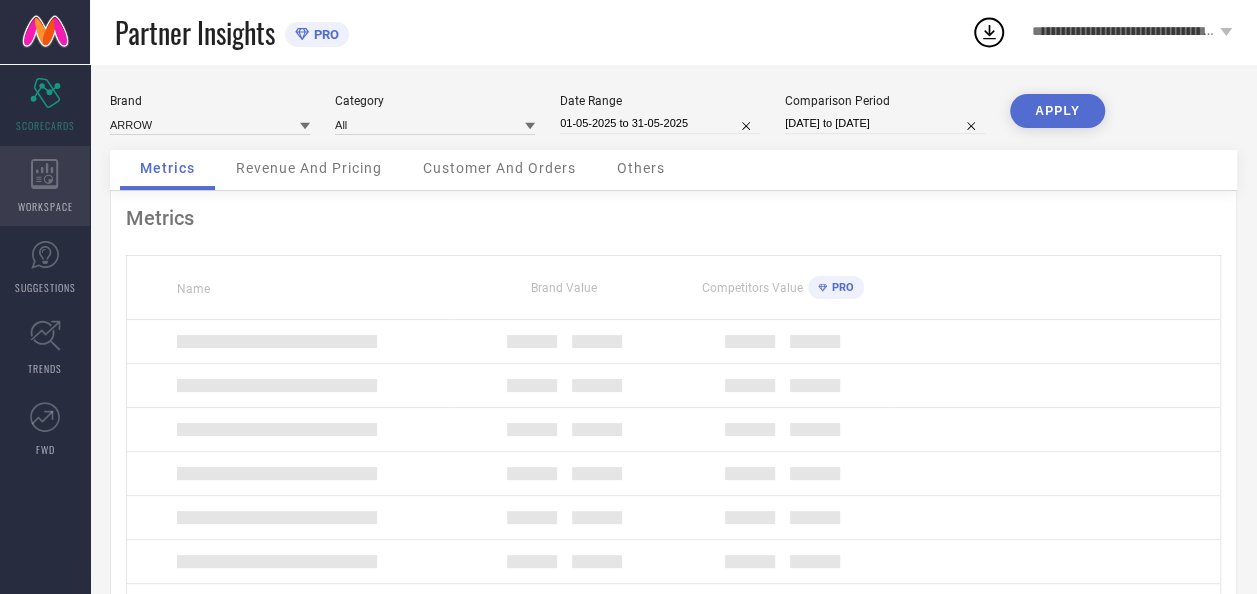 click on "WORKSPACE" at bounding box center [45, 206] 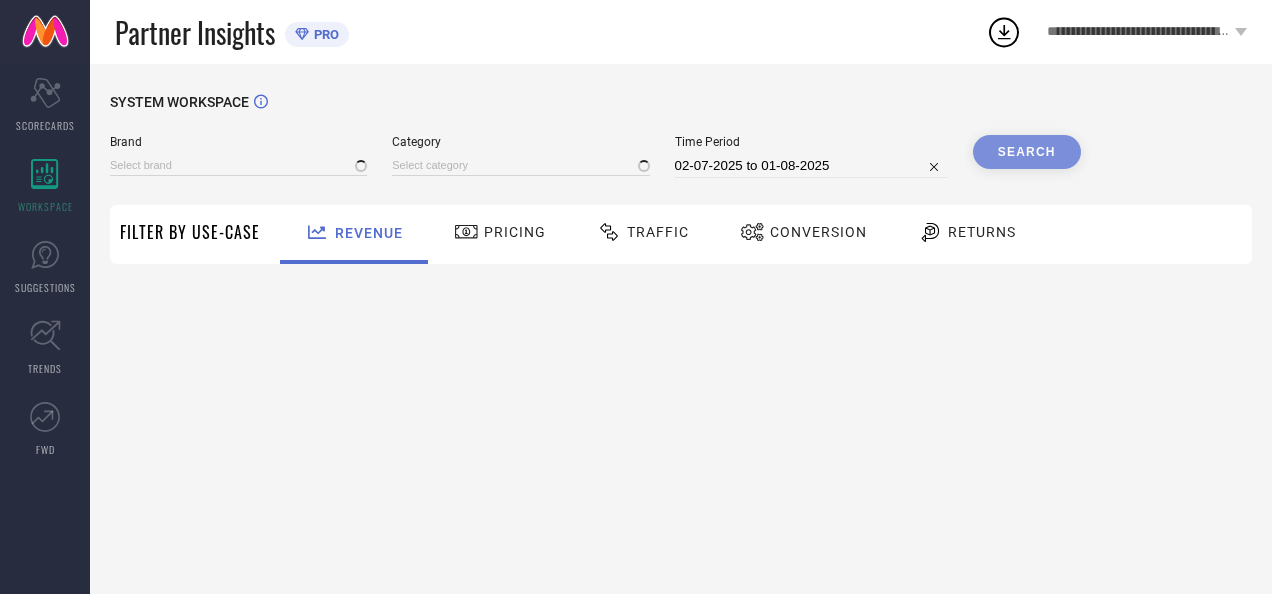 type on "AEROPOSTALE" 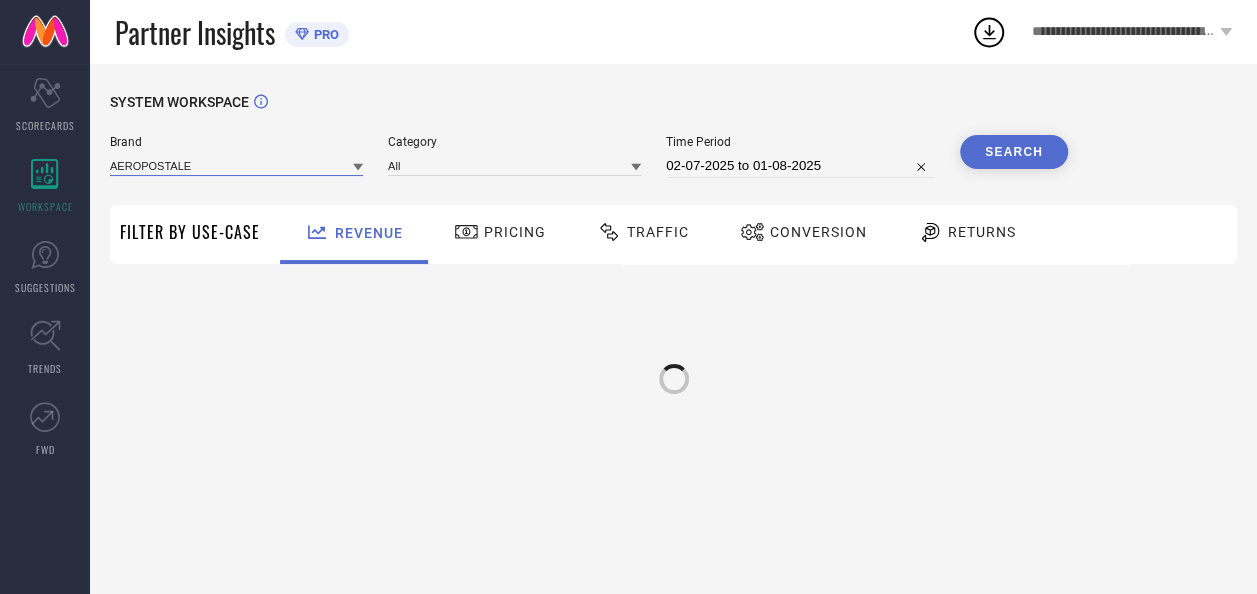 click at bounding box center [236, 165] 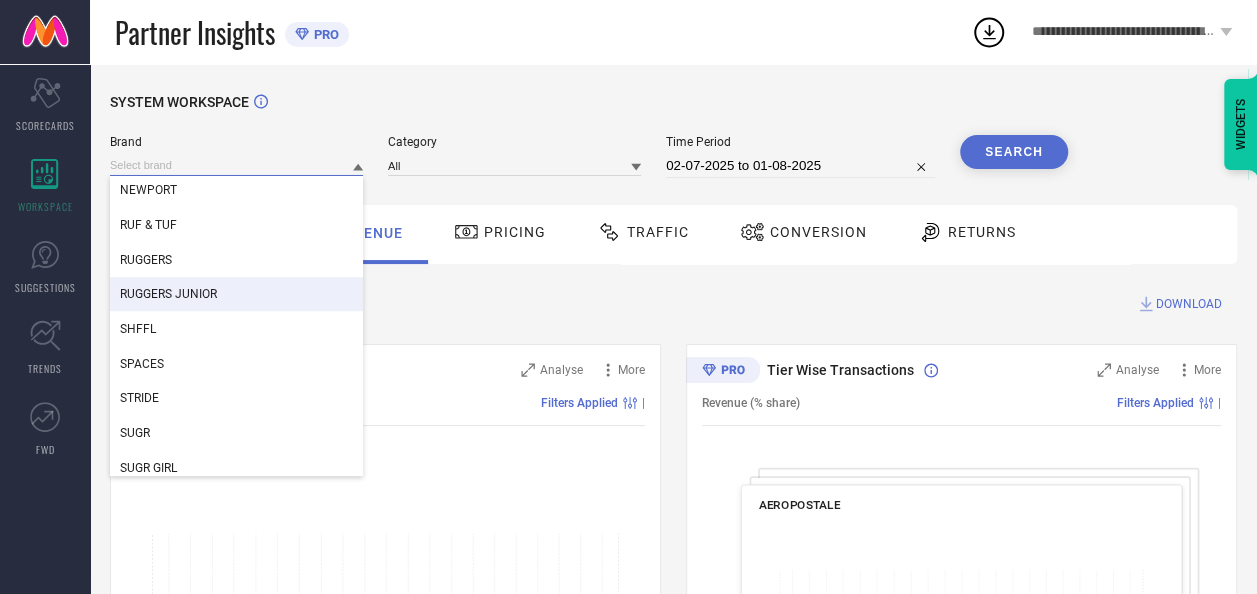 scroll, scrollTop: 913, scrollLeft: 0, axis: vertical 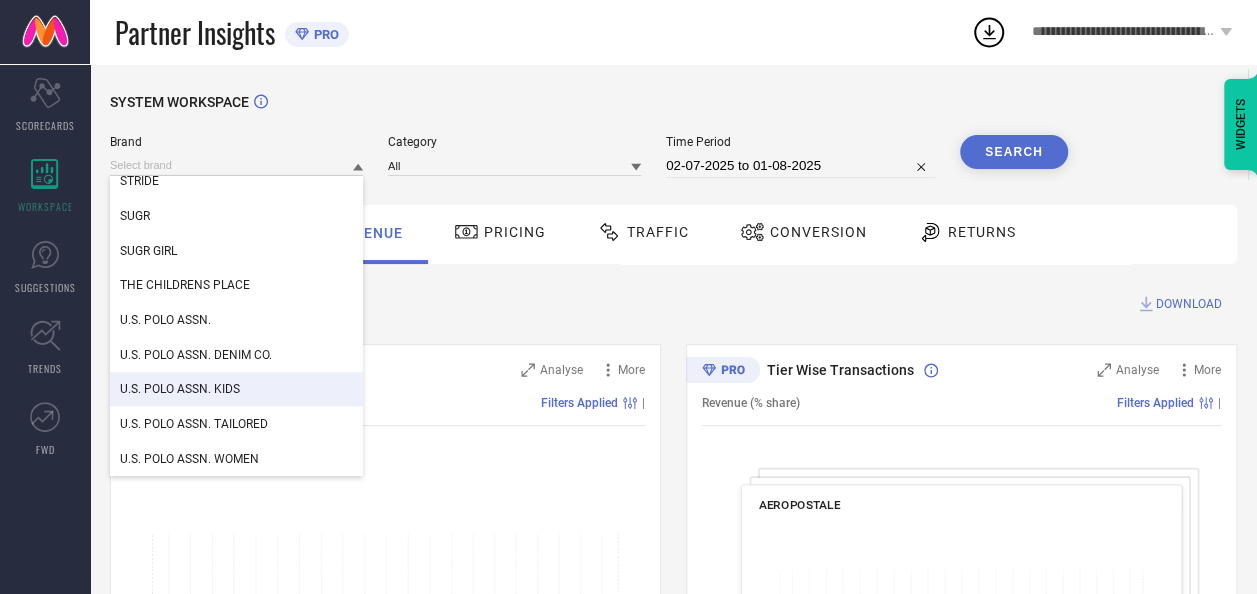 click on "U.S. POLO ASSN. KIDS" at bounding box center (236, 389) 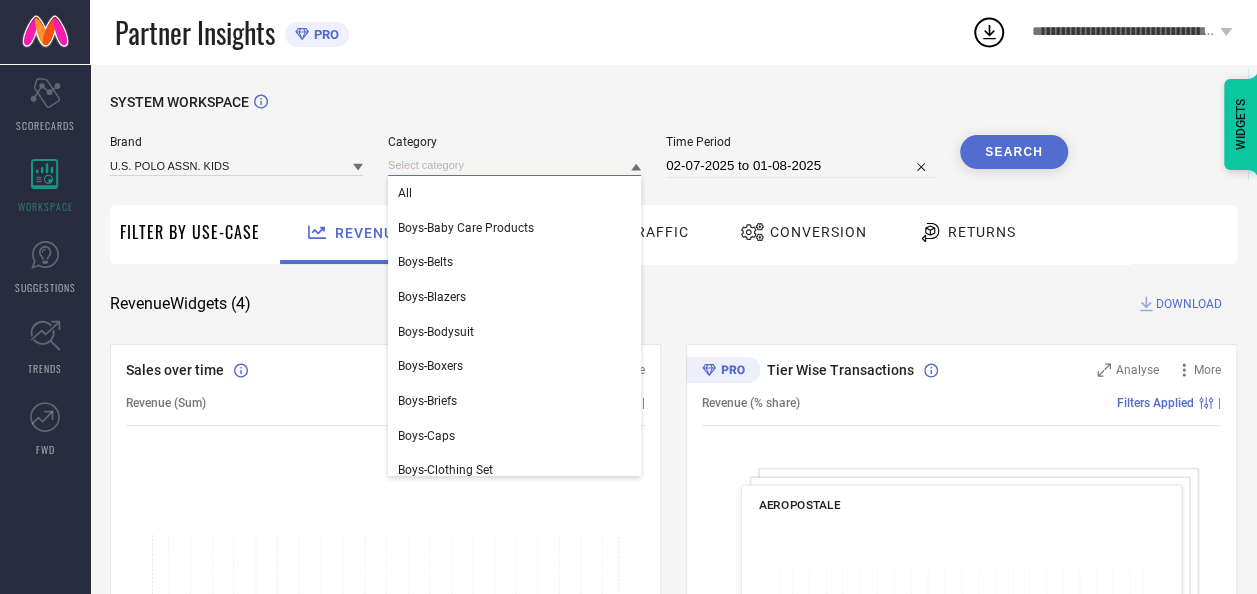 click at bounding box center (514, 165) 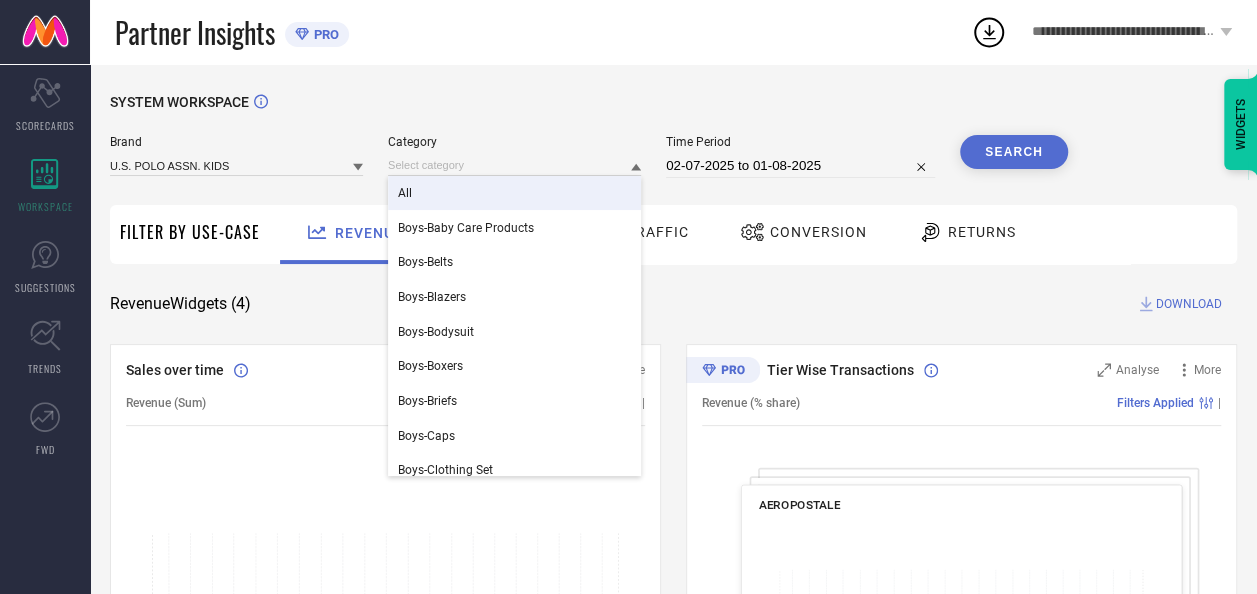 click on "All" at bounding box center [514, 193] 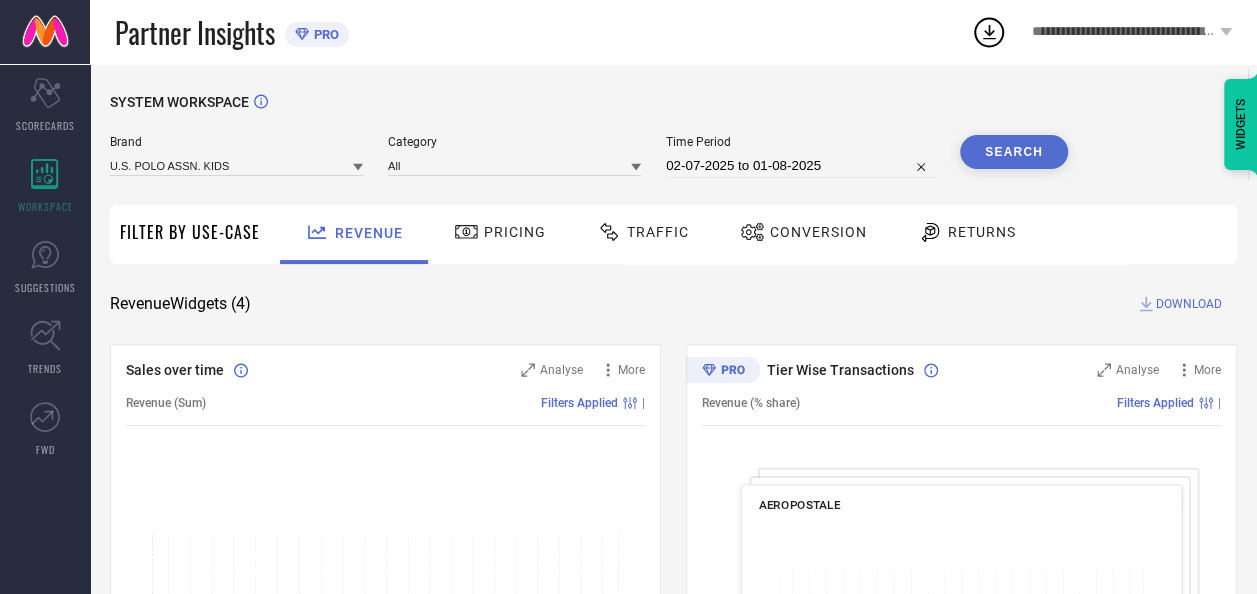 select on "6" 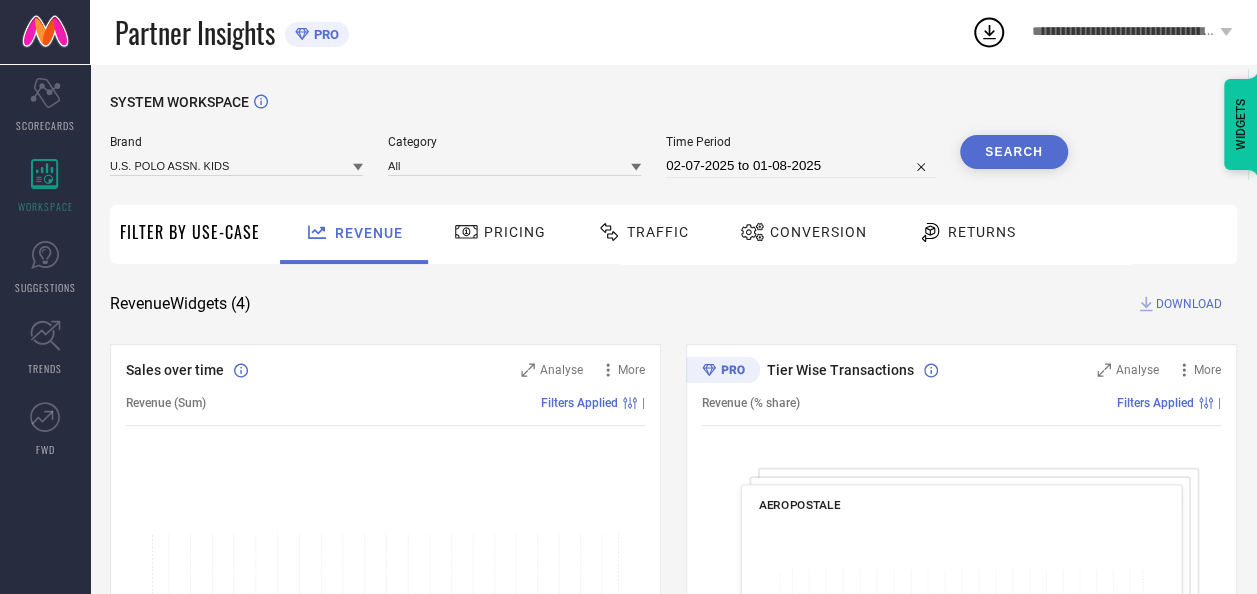 select on "2025" 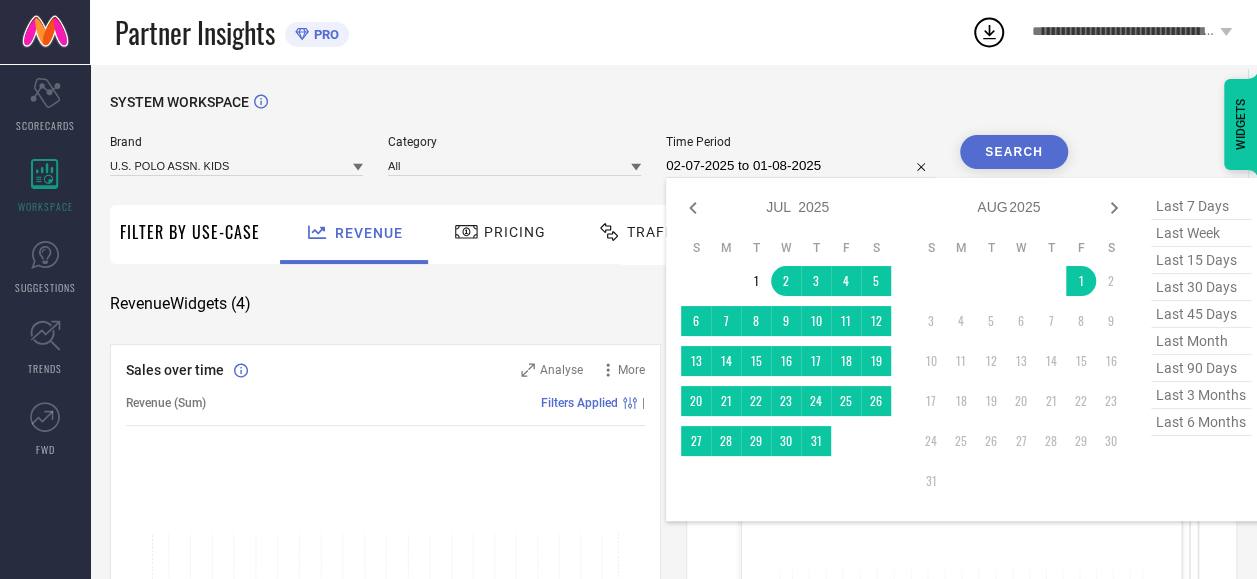 click on "02-07-2025 to 01-08-2025" at bounding box center [800, 166] 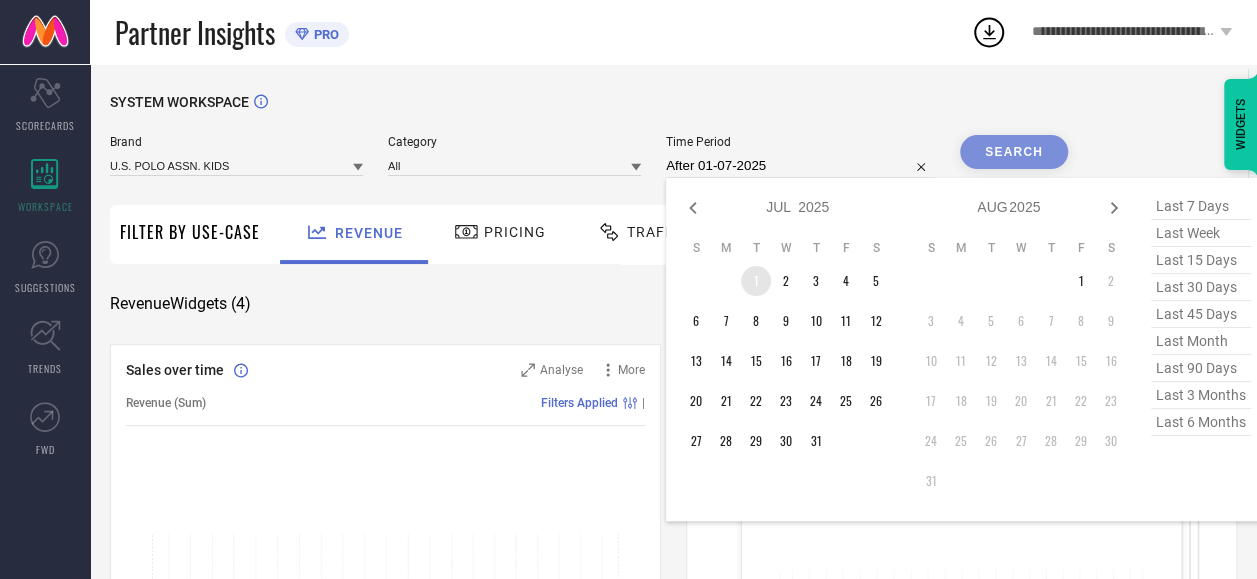click on "1" at bounding box center [756, 281] 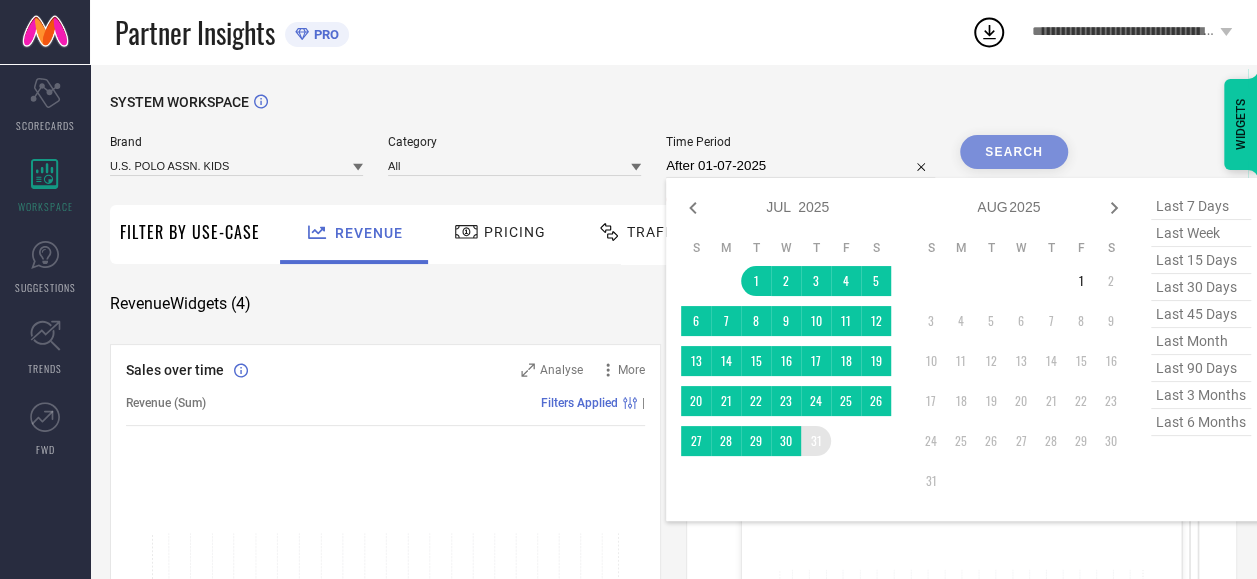 type on "01-07-2025 to 31-07-2025" 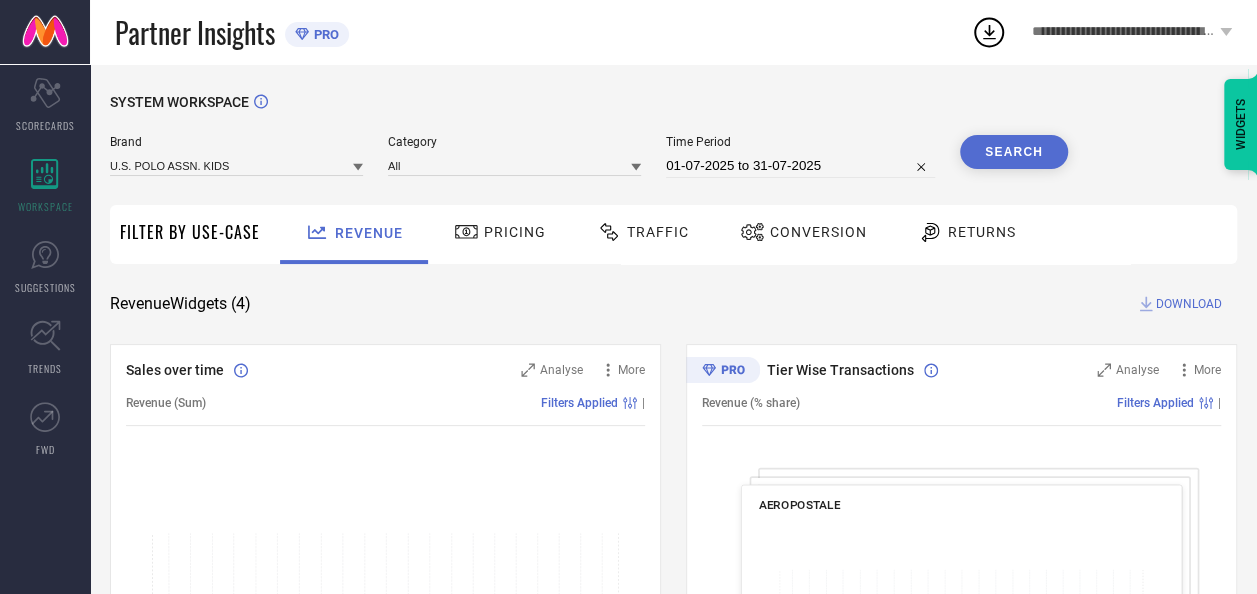 click on "Search" at bounding box center [1014, 152] 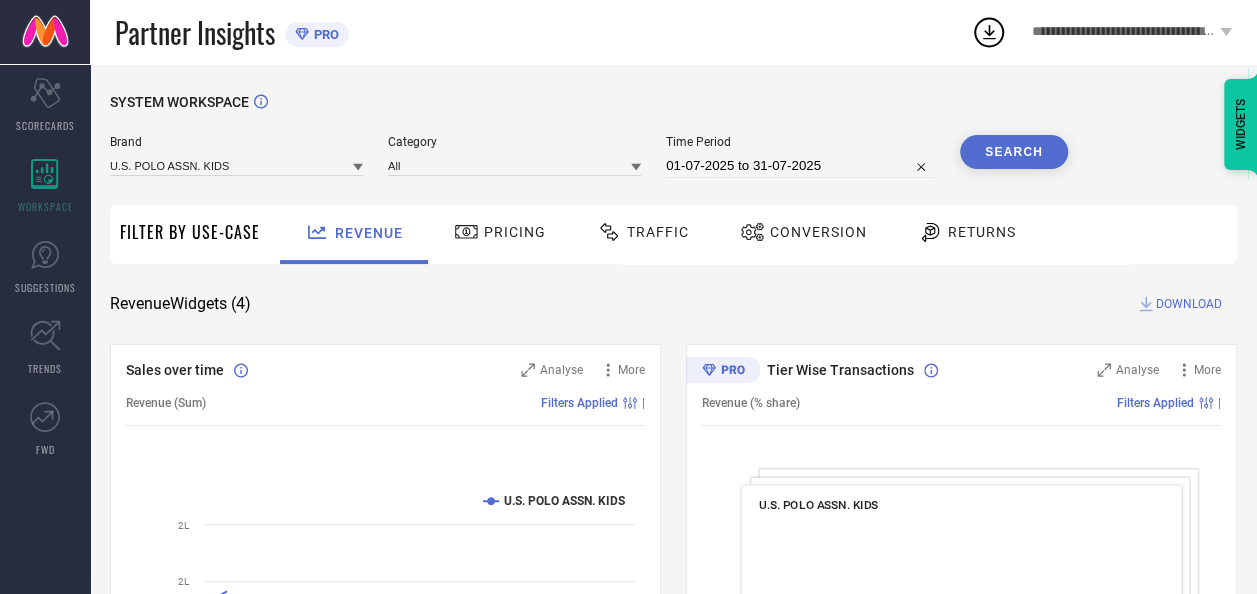 click on "Traffic" at bounding box center [658, 232] 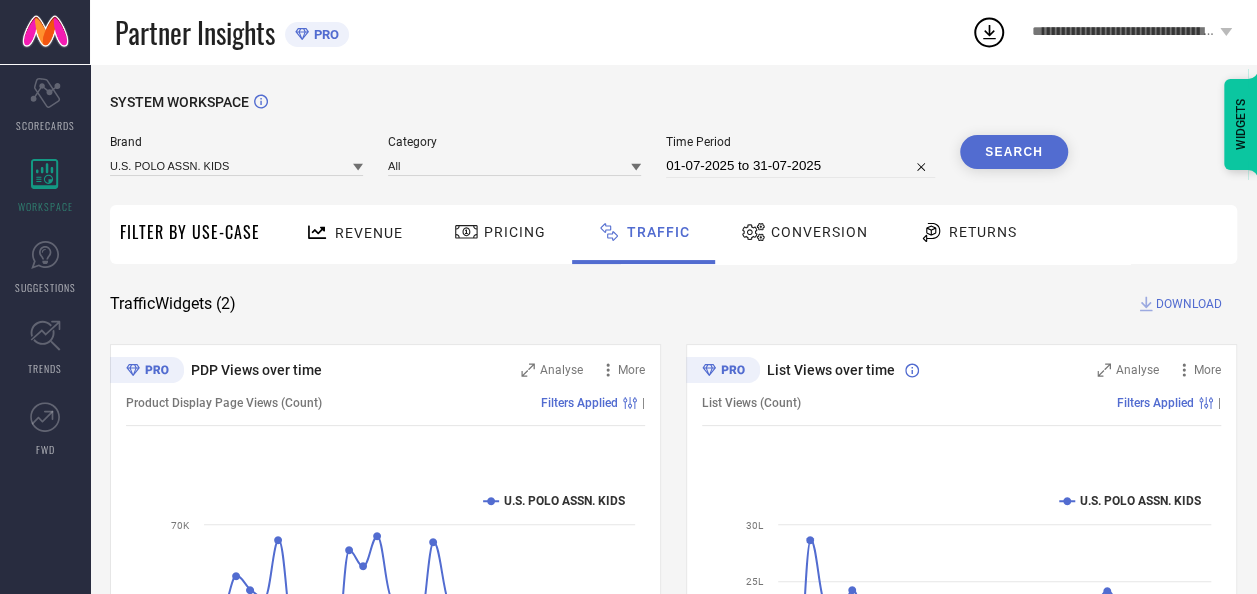 click on "DOWNLOAD" at bounding box center [1189, 304] 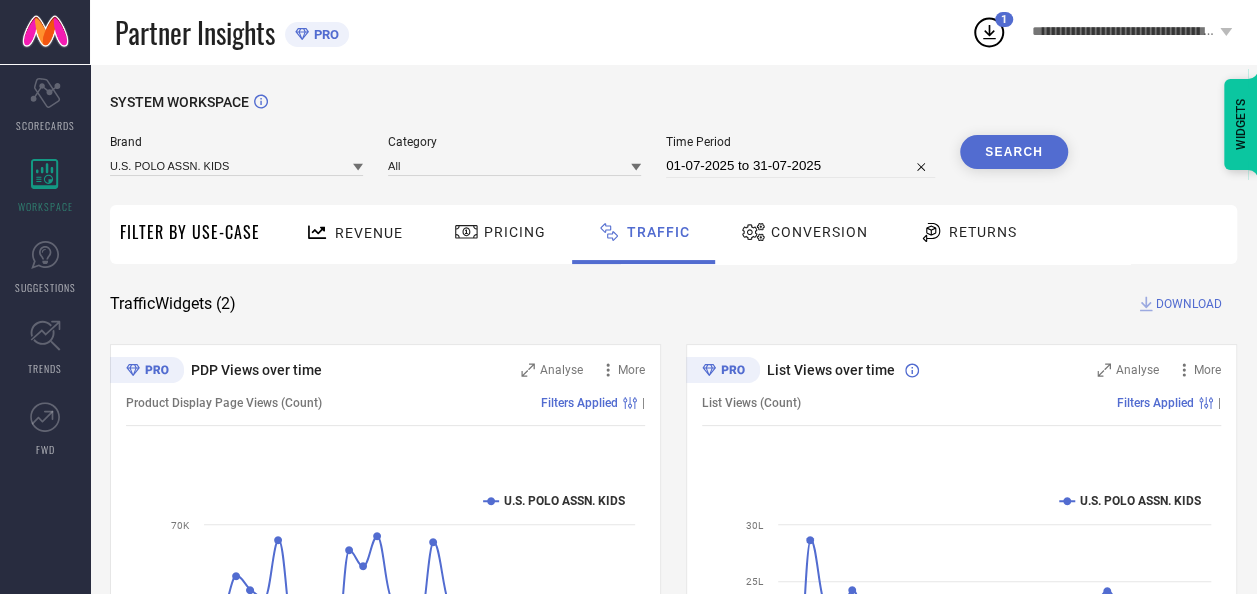 click 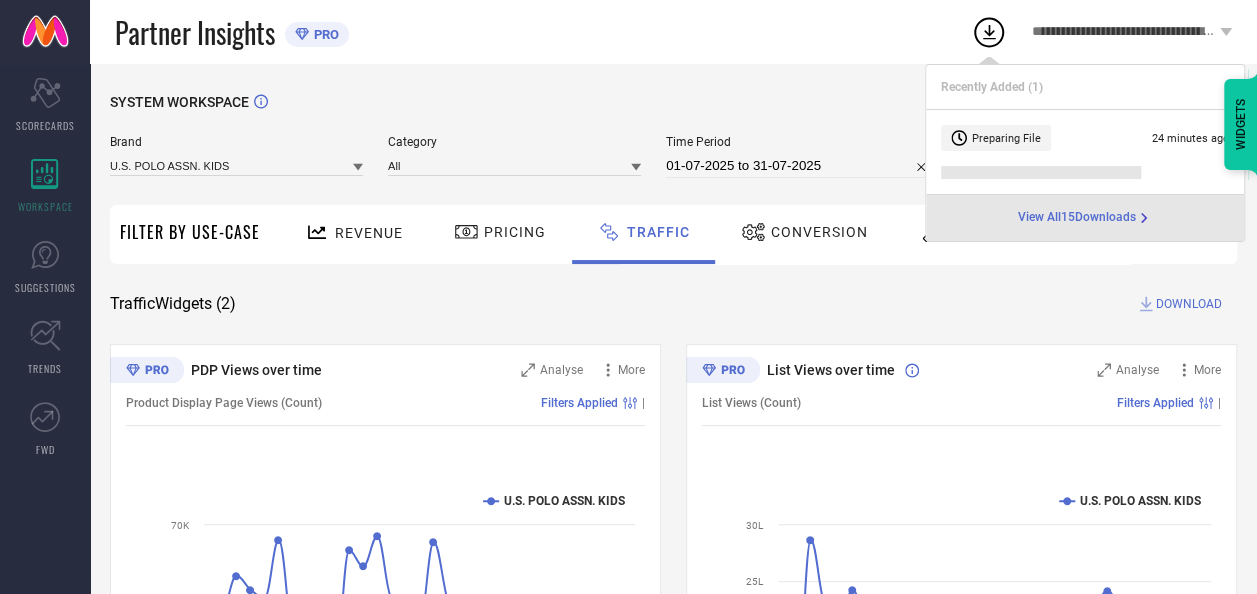 click on "View All  15  Downloads" at bounding box center [1077, 218] 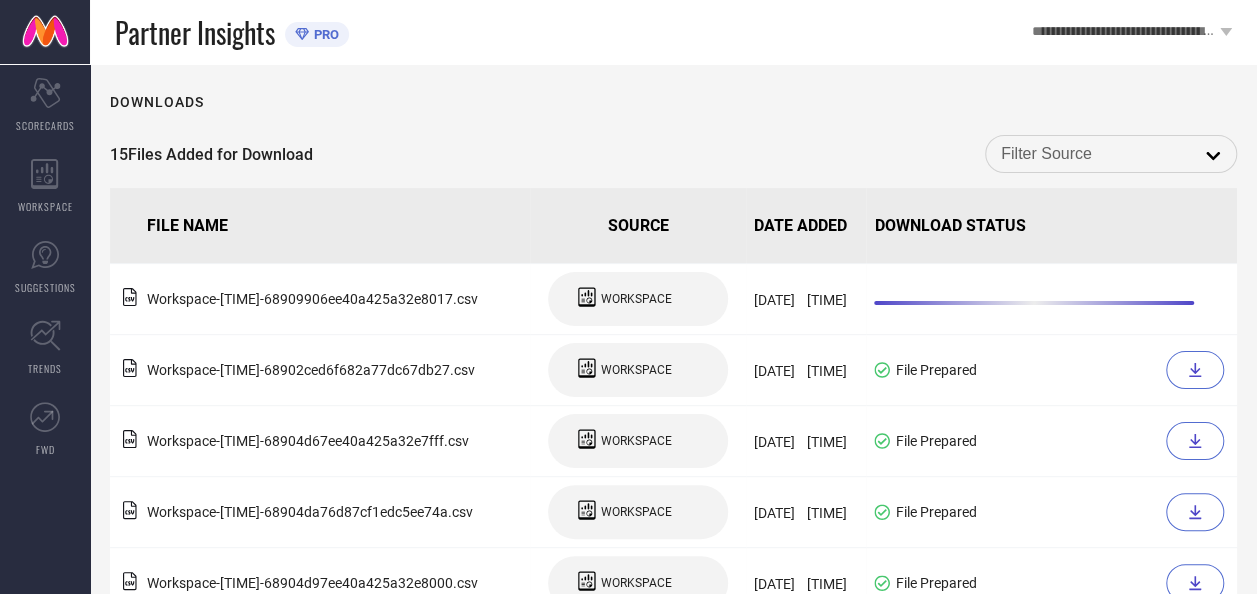 click at bounding box center (1111, 154) 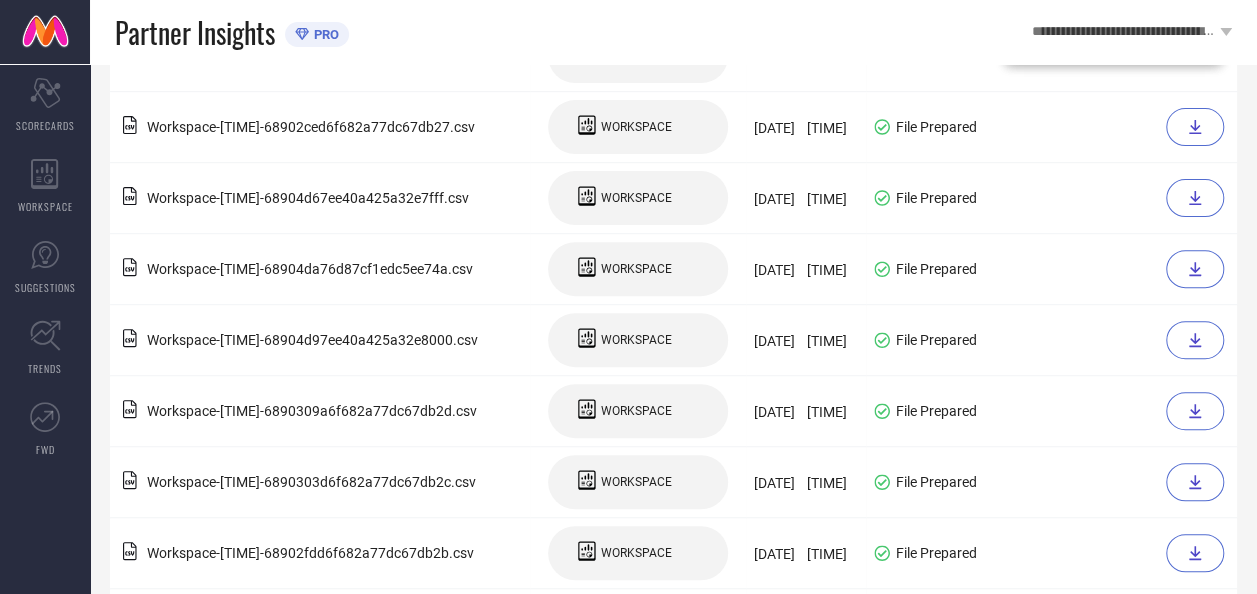 scroll, scrollTop: 0, scrollLeft: 0, axis: both 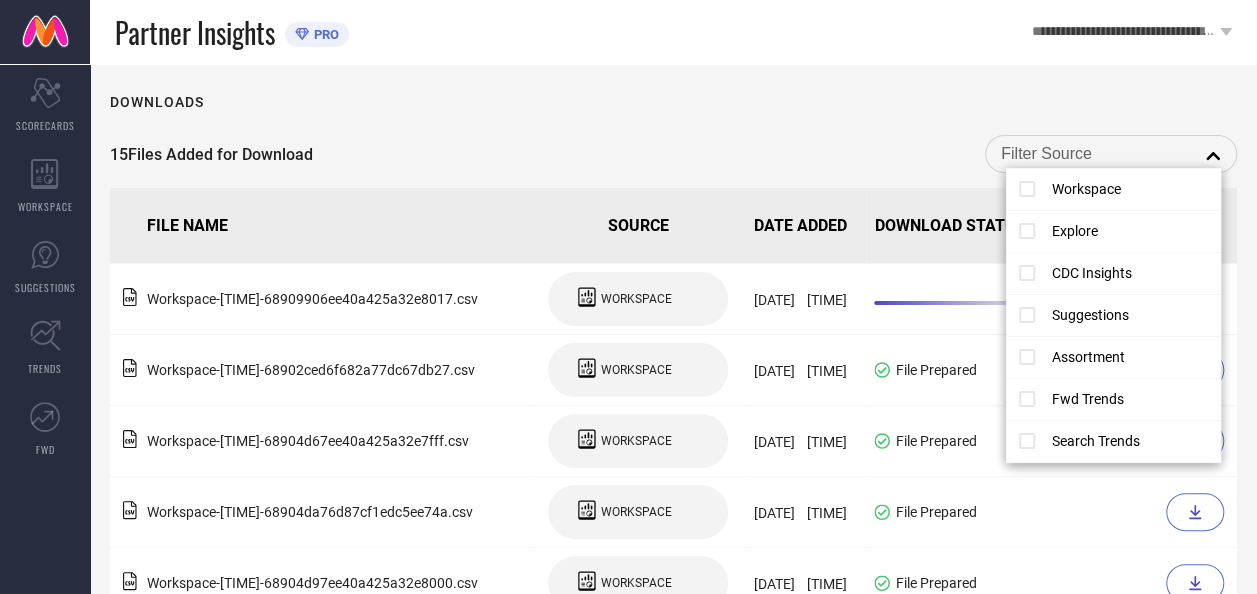 click on "15  Files Added for Download close" at bounding box center [673, 154] 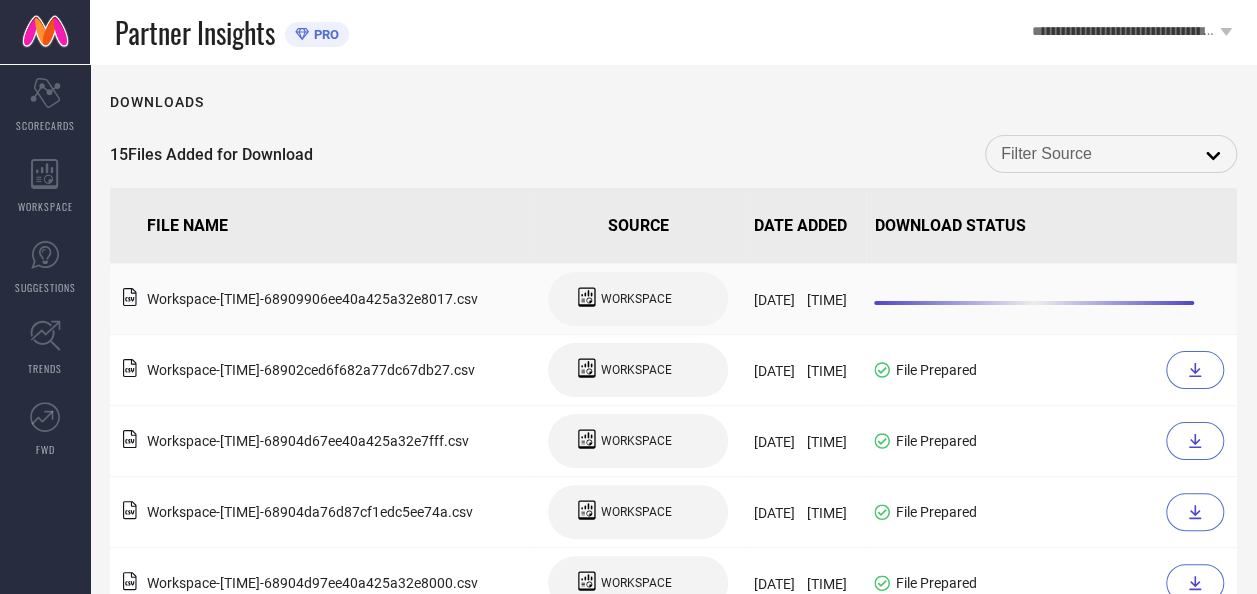 click at bounding box center [1051, 299] 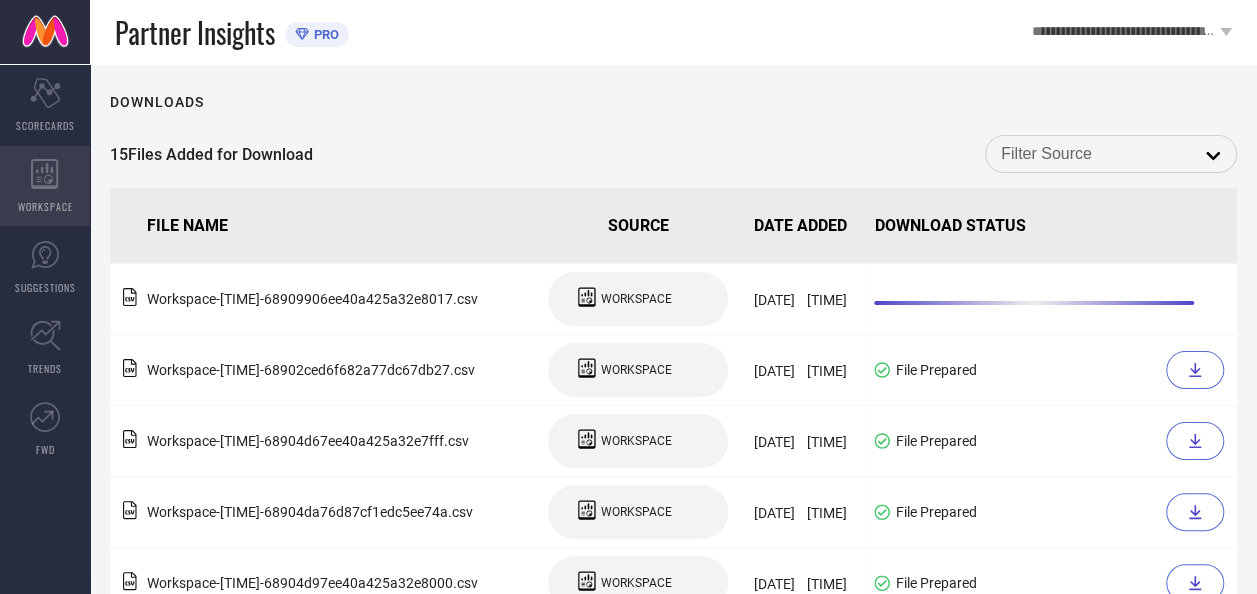click on "WORKSPACE" at bounding box center [45, 186] 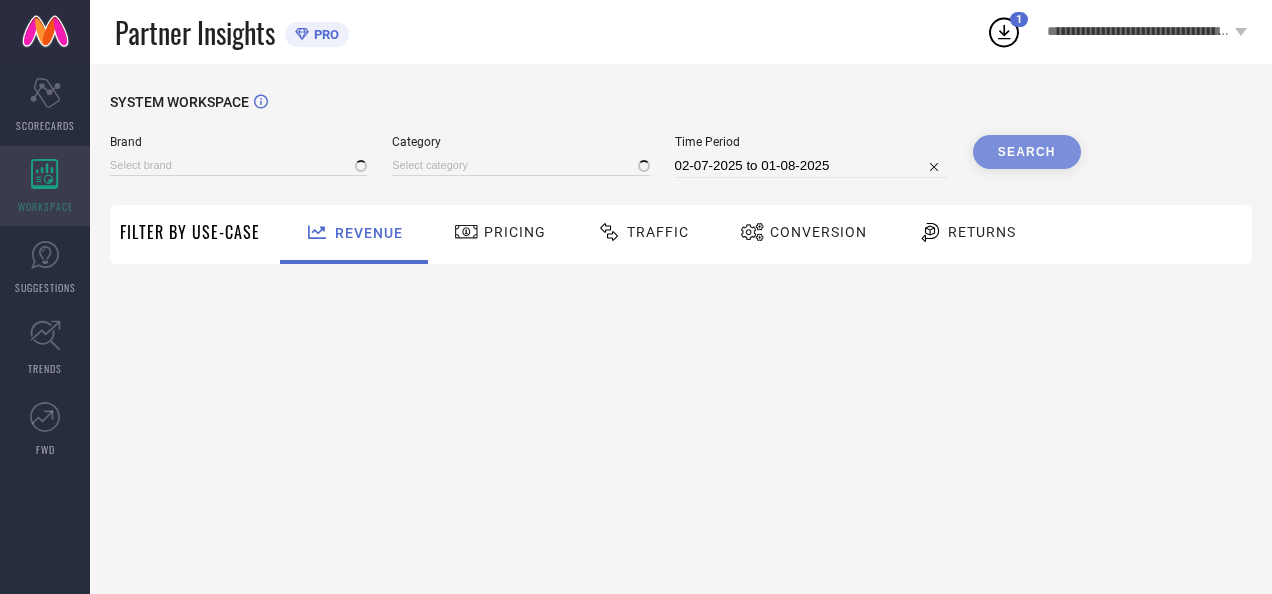 type on "AEROPOSTALE" 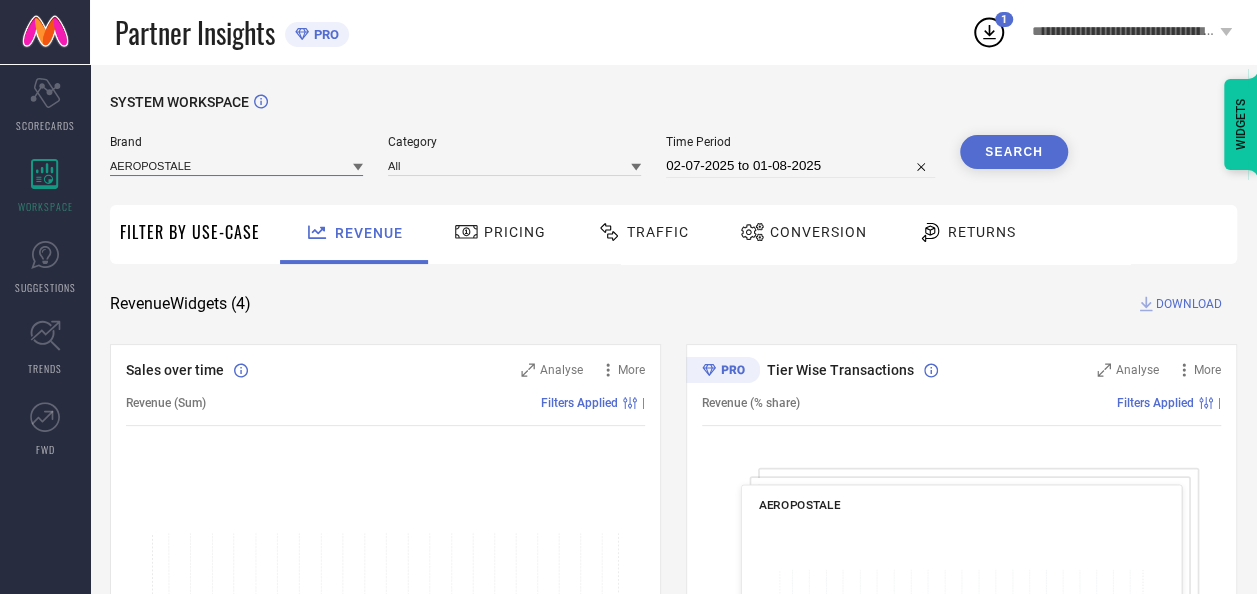 click at bounding box center [236, 165] 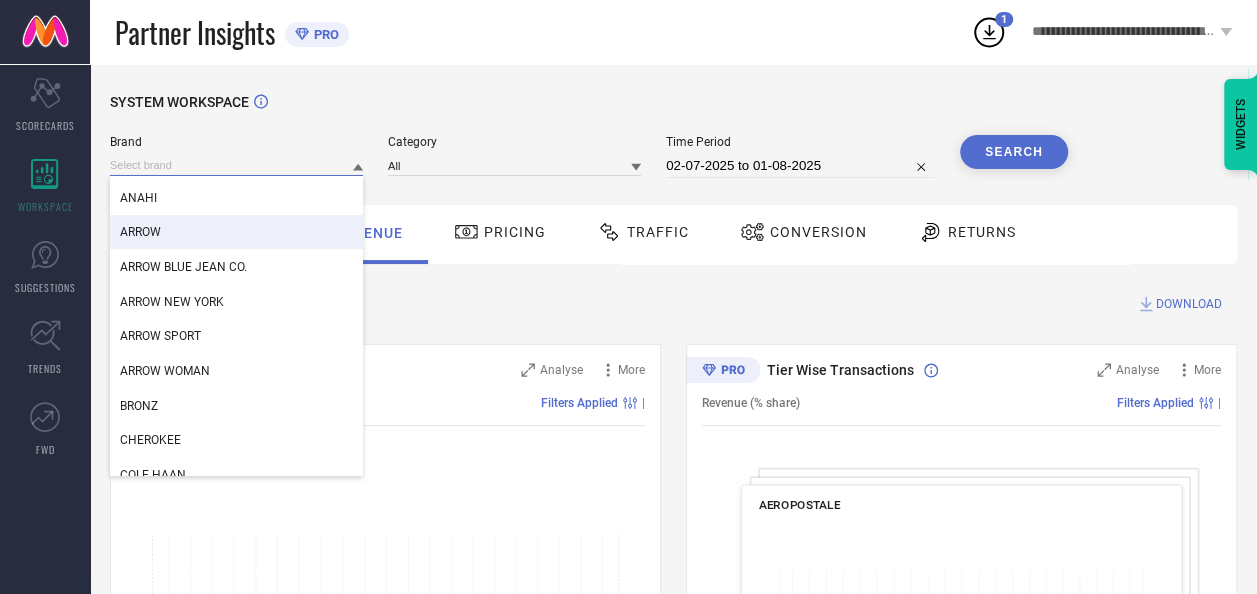 scroll, scrollTop: 0, scrollLeft: 0, axis: both 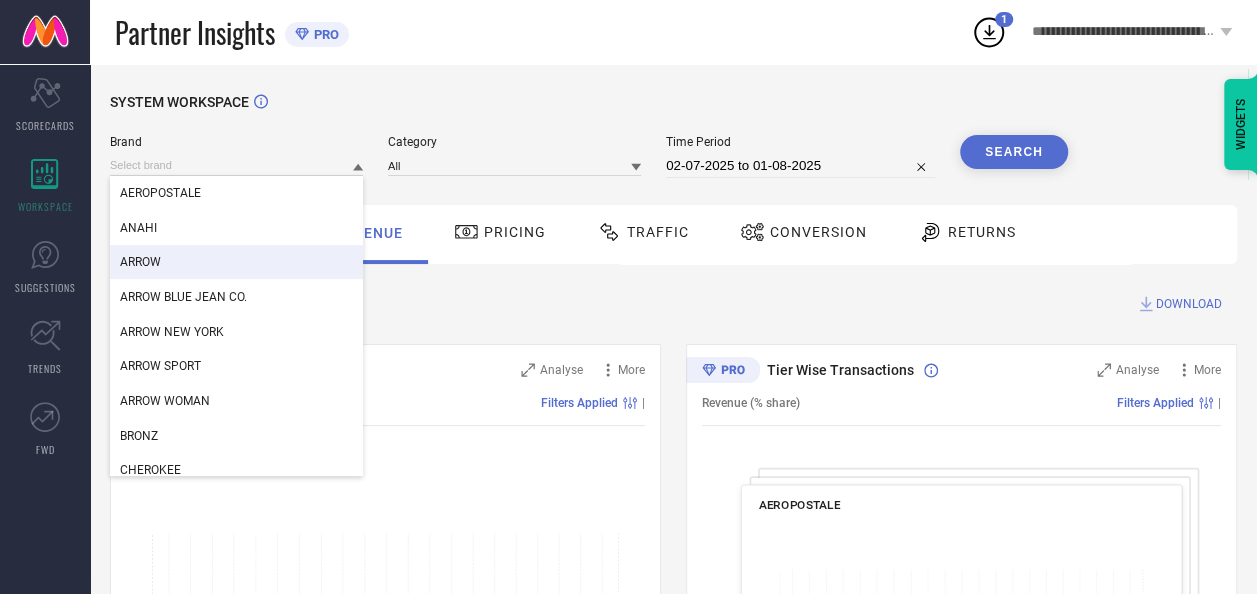 click on "ARROW" at bounding box center (236, 262) 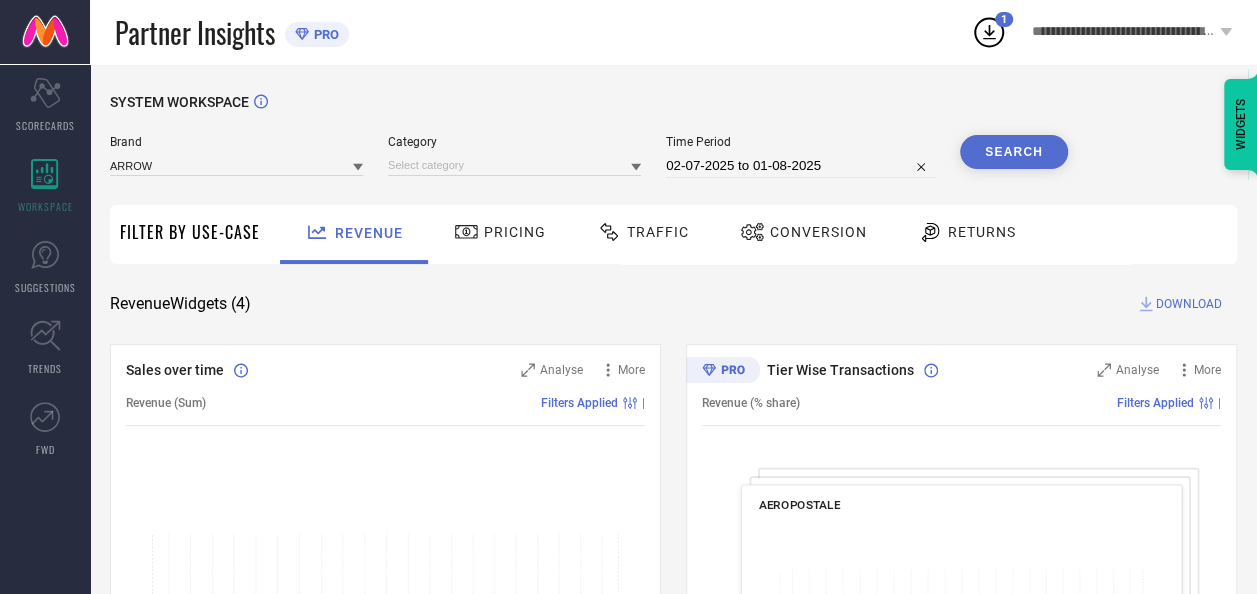 click at bounding box center (514, 165) 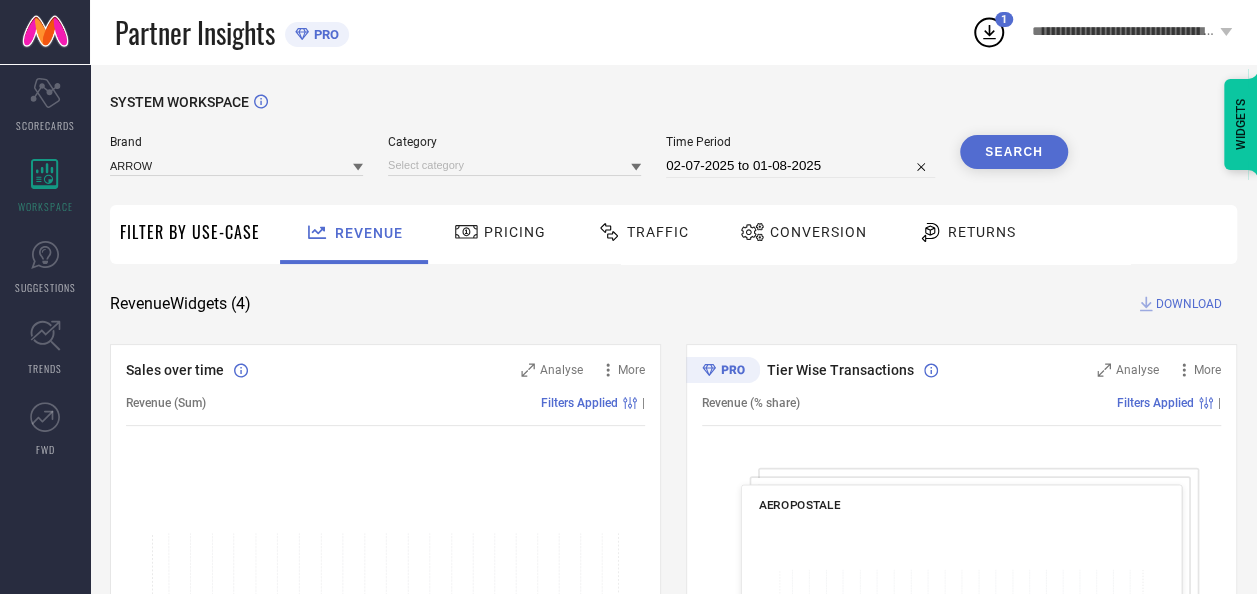 click at bounding box center (514, 165) 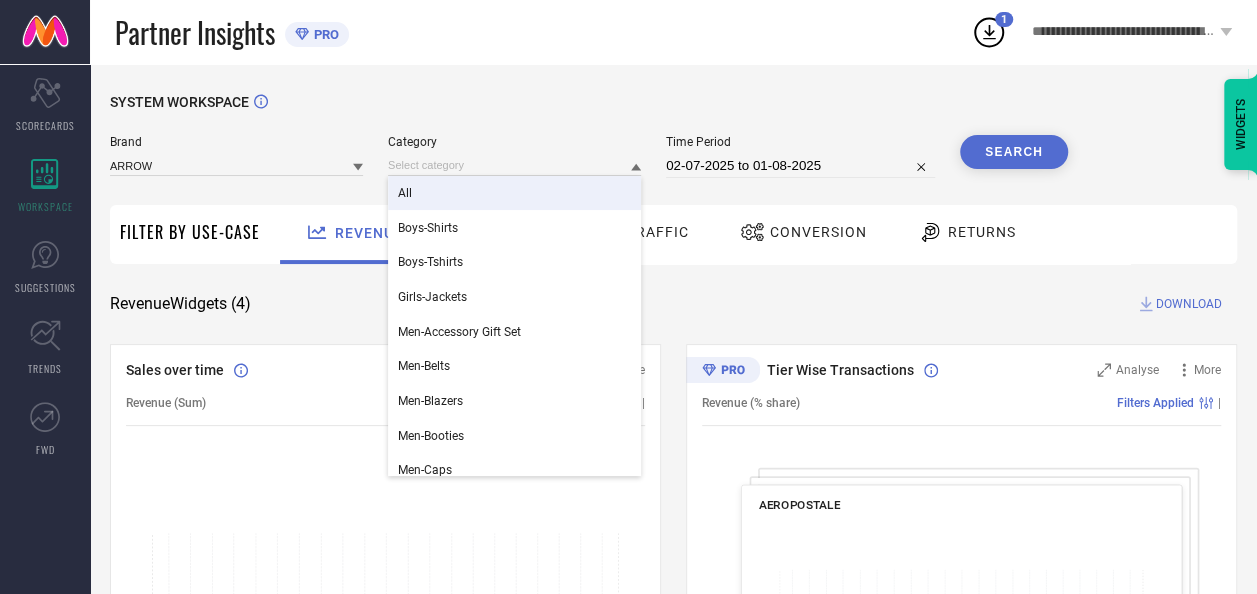 click on "All" at bounding box center (514, 193) 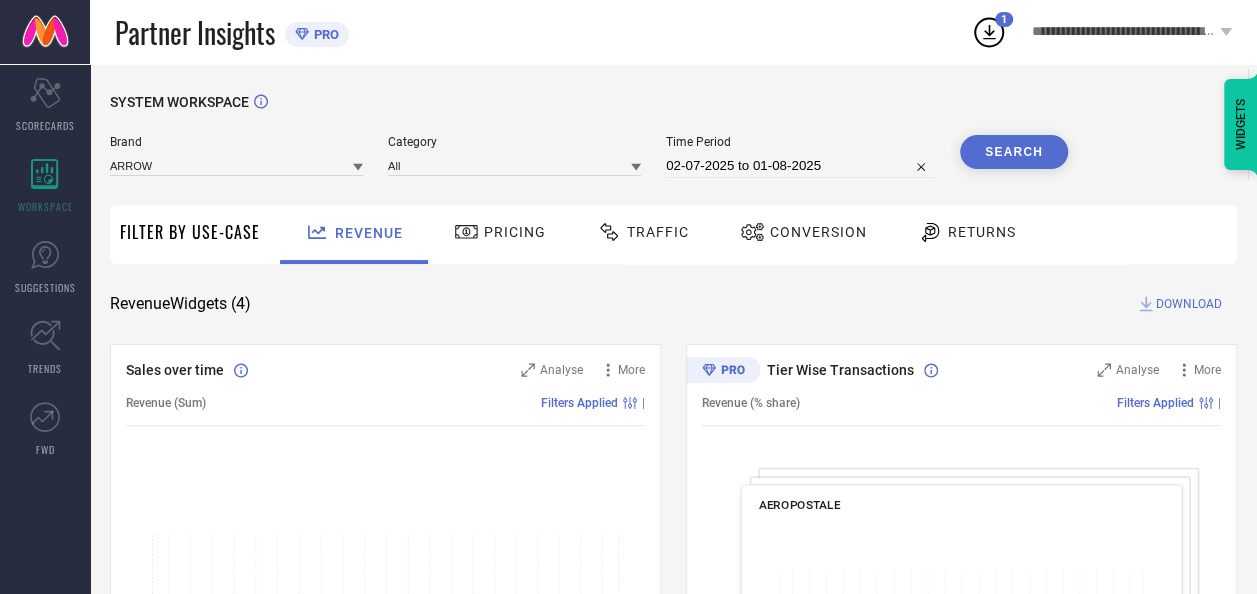 click 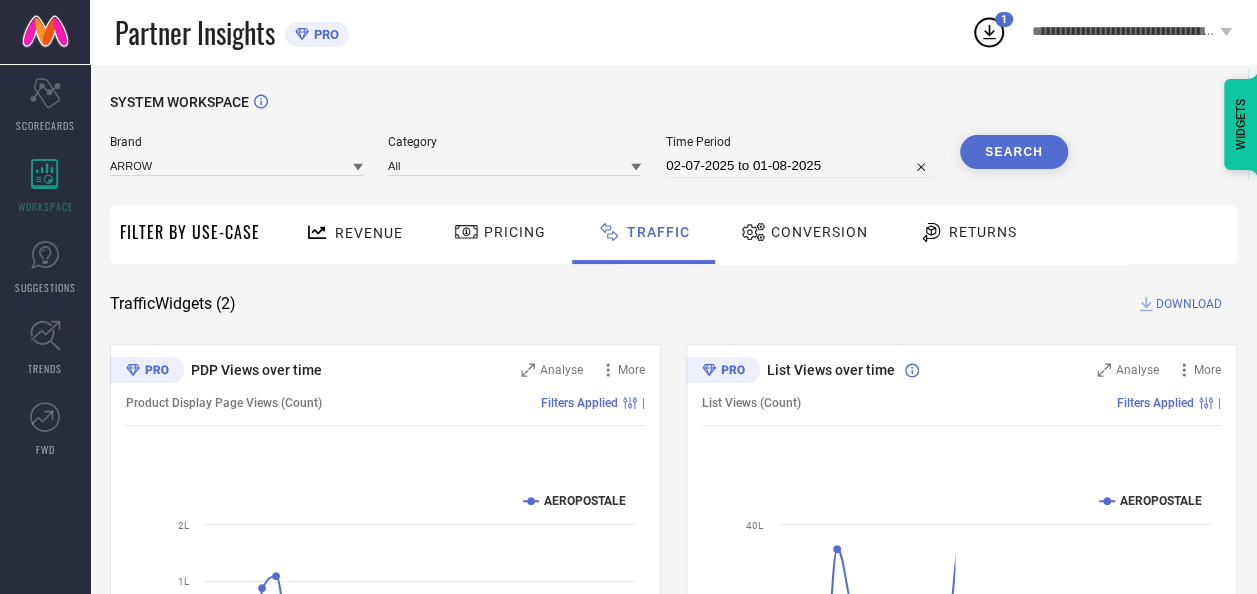 click on "02-07-2025 to 01-08-2025" at bounding box center [800, 166] 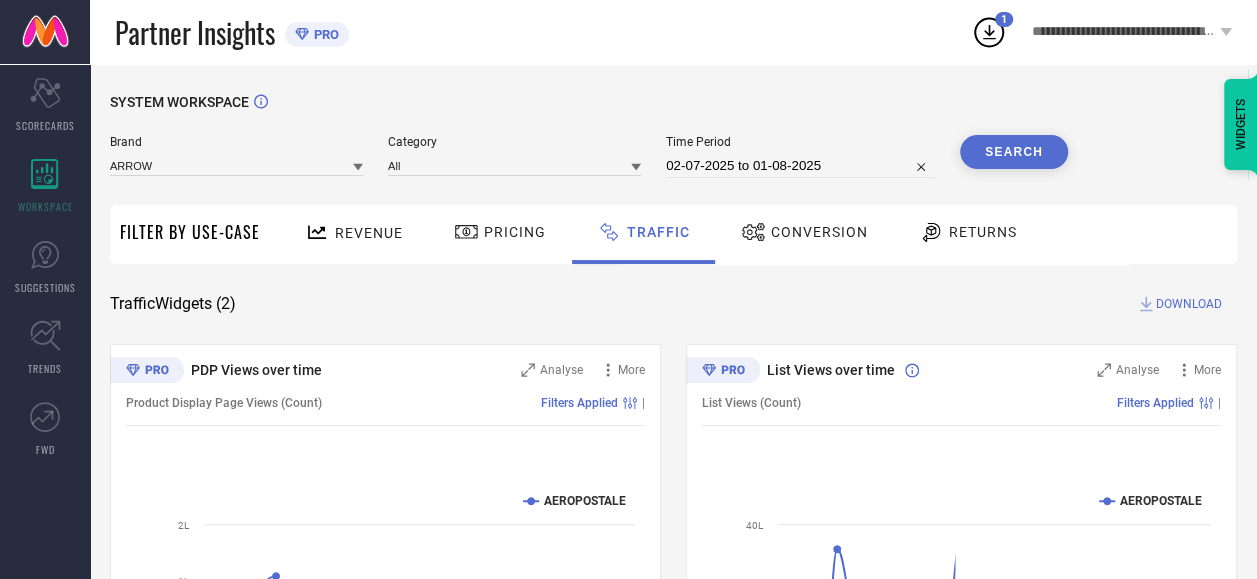 select on "6" 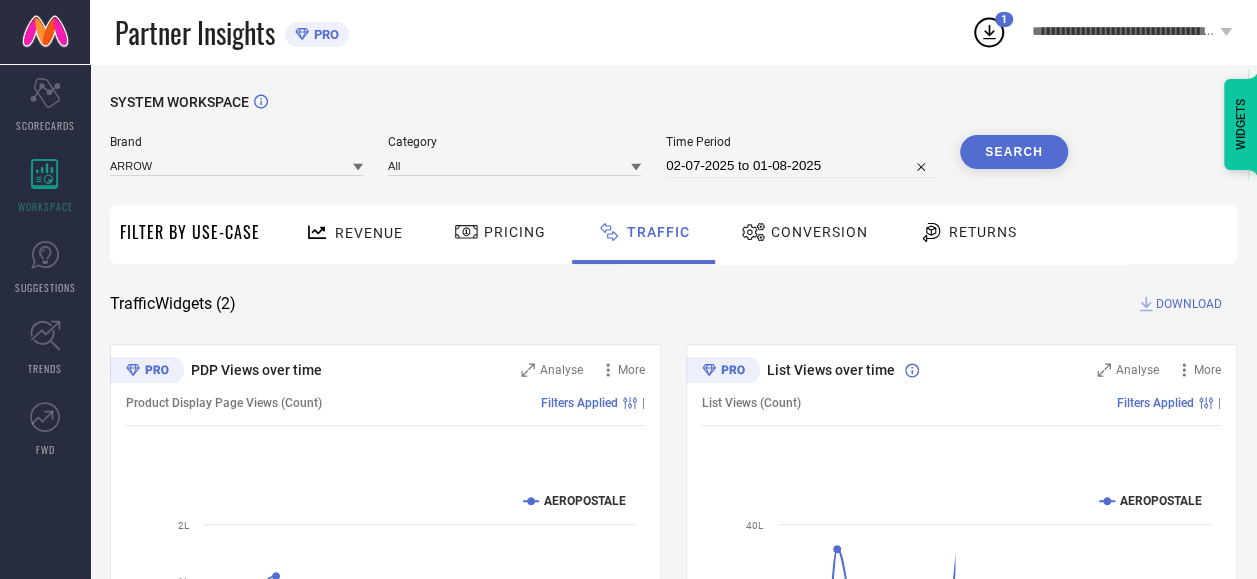 select on "2025" 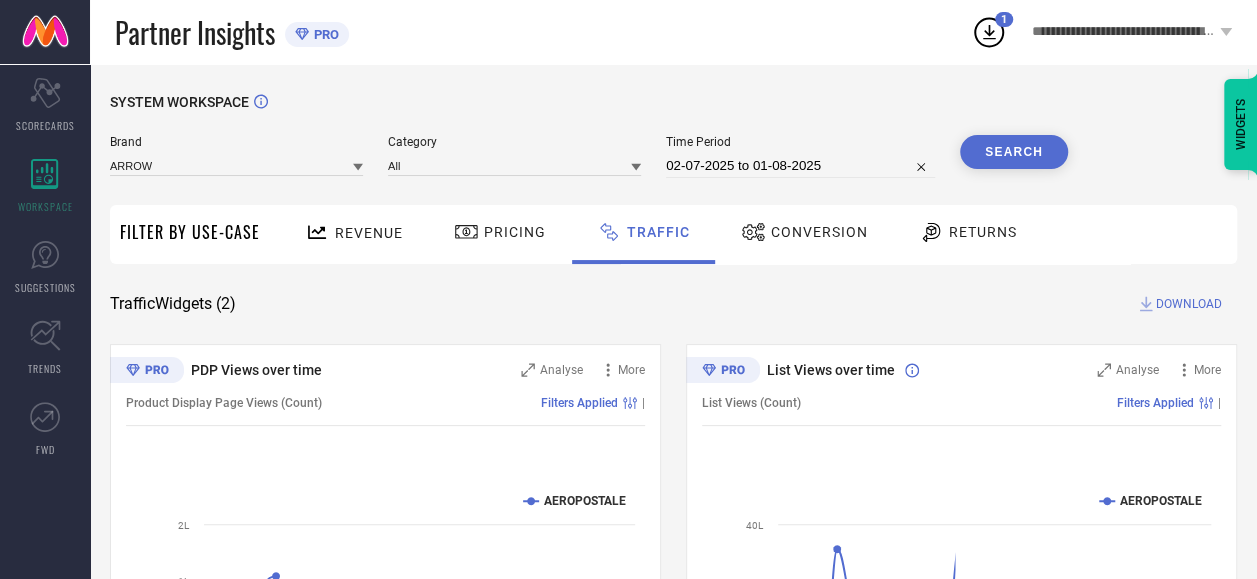 select on "2025" 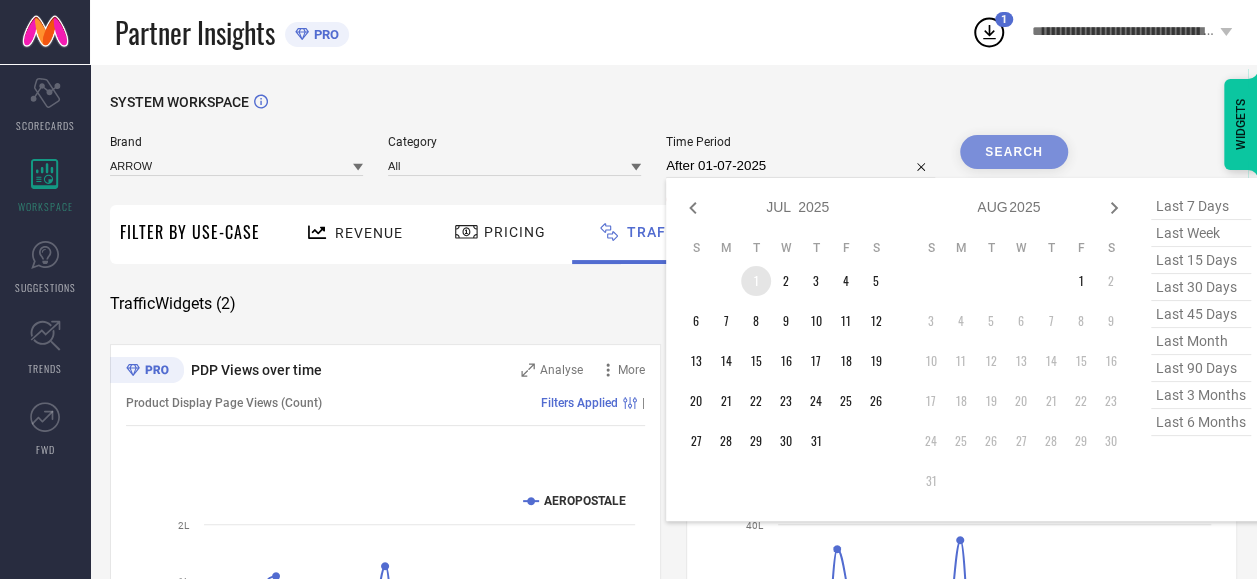 click on "1" at bounding box center (756, 281) 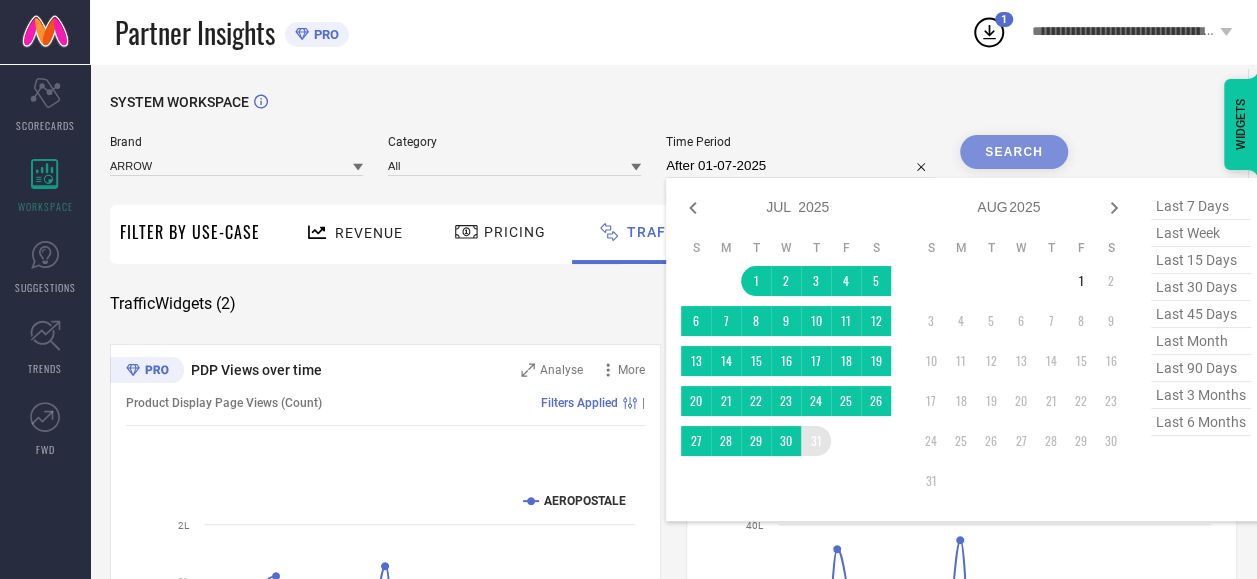 type on "01-07-2025 to 31-07-2025" 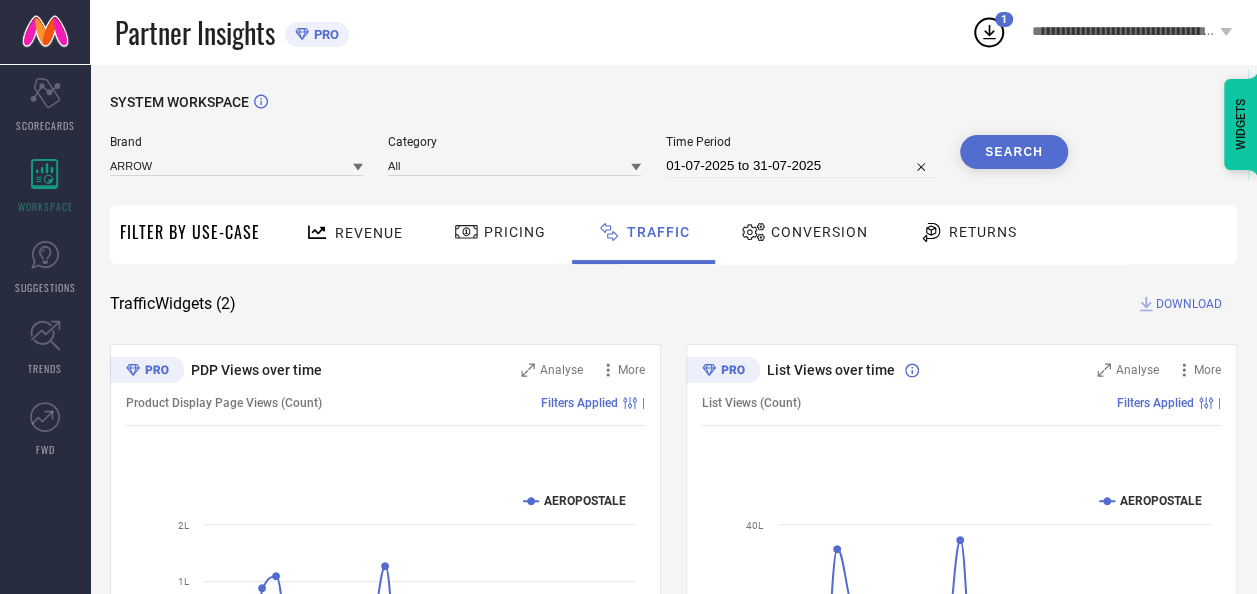 click on "Search" at bounding box center [1014, 152] 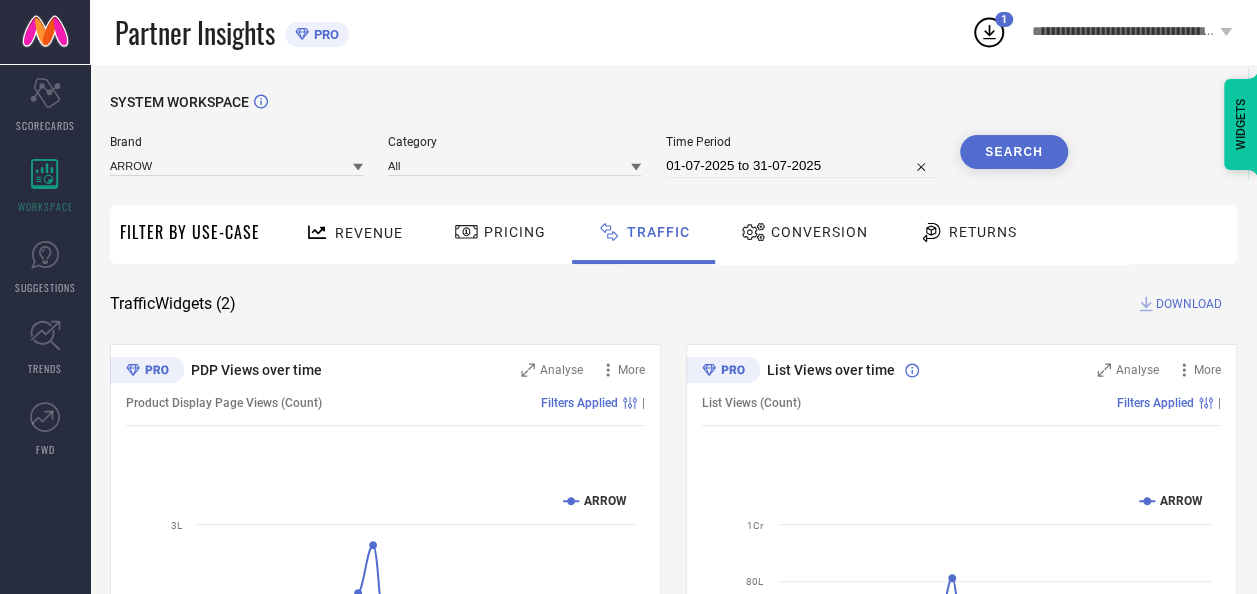 click on "DOWNLOAD" at bounding box center [1189, 304] 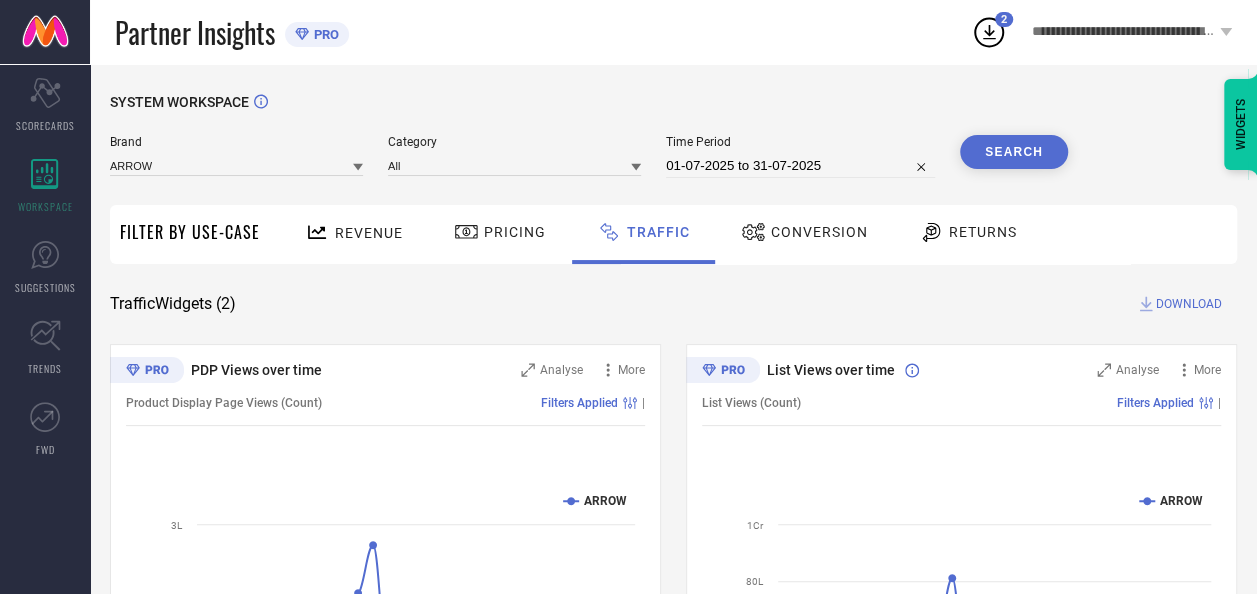 click 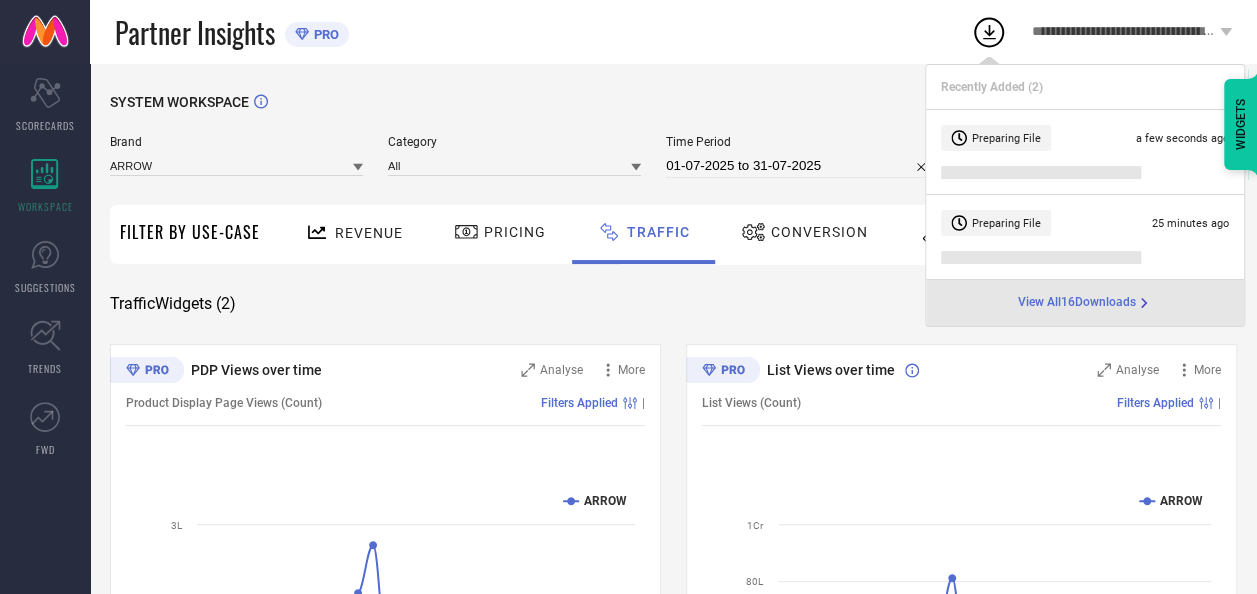 click on "View All  16  Downloads" at bounding box center [1077, 303] 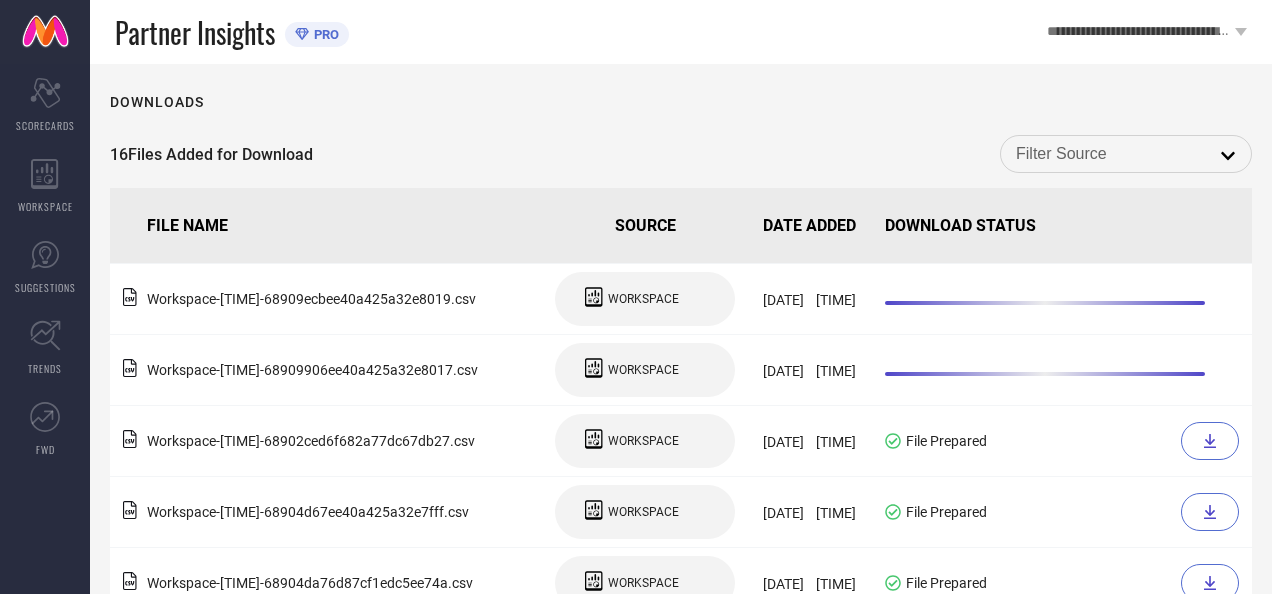 scroll, scrollTop: 0, scrollLeft: 0, axis: both 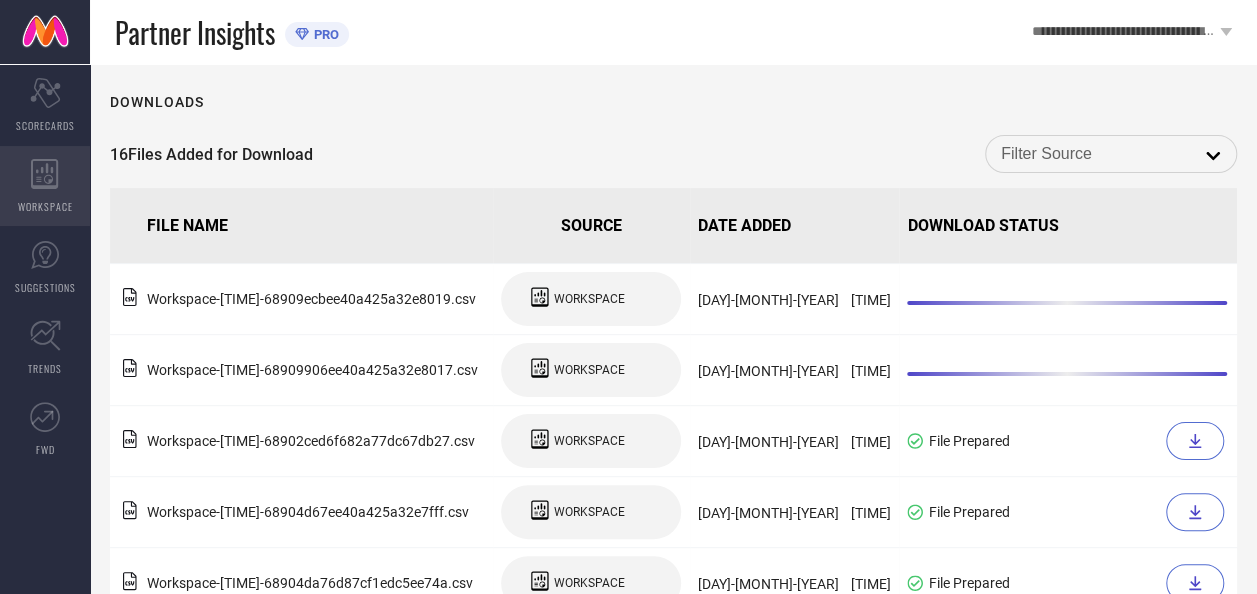 click on "WORKSPACE" at bounding box center (45, 186) 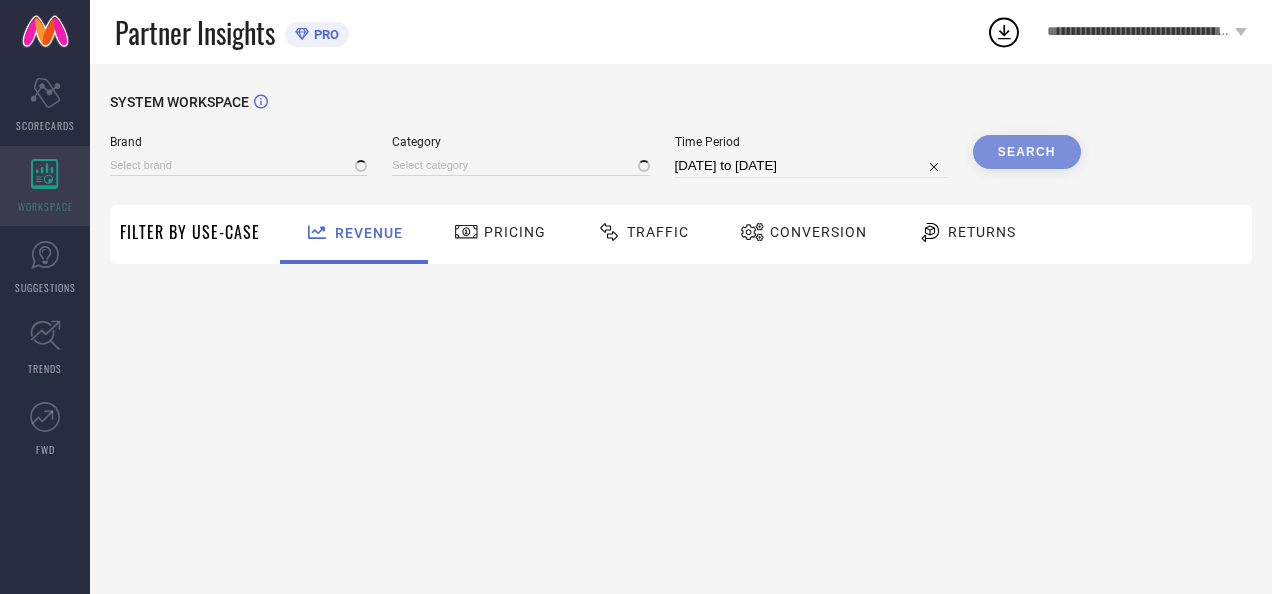 type on "AEROPOSTALE" 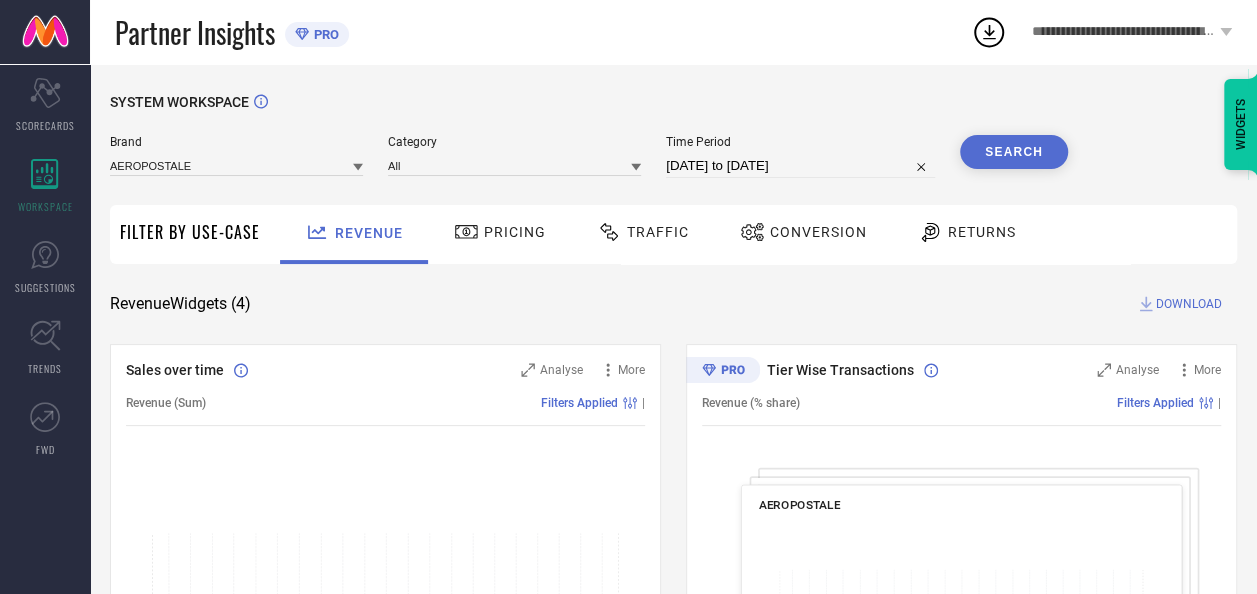click 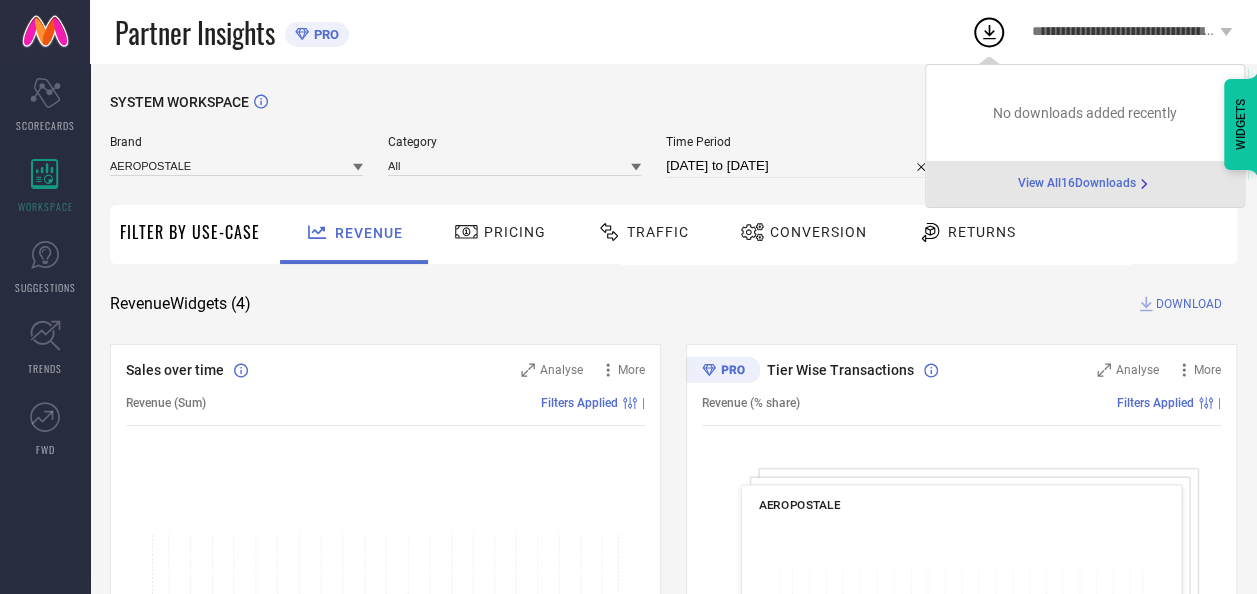 click on "Partner Insights PRO" at bounding box center [543, 32] 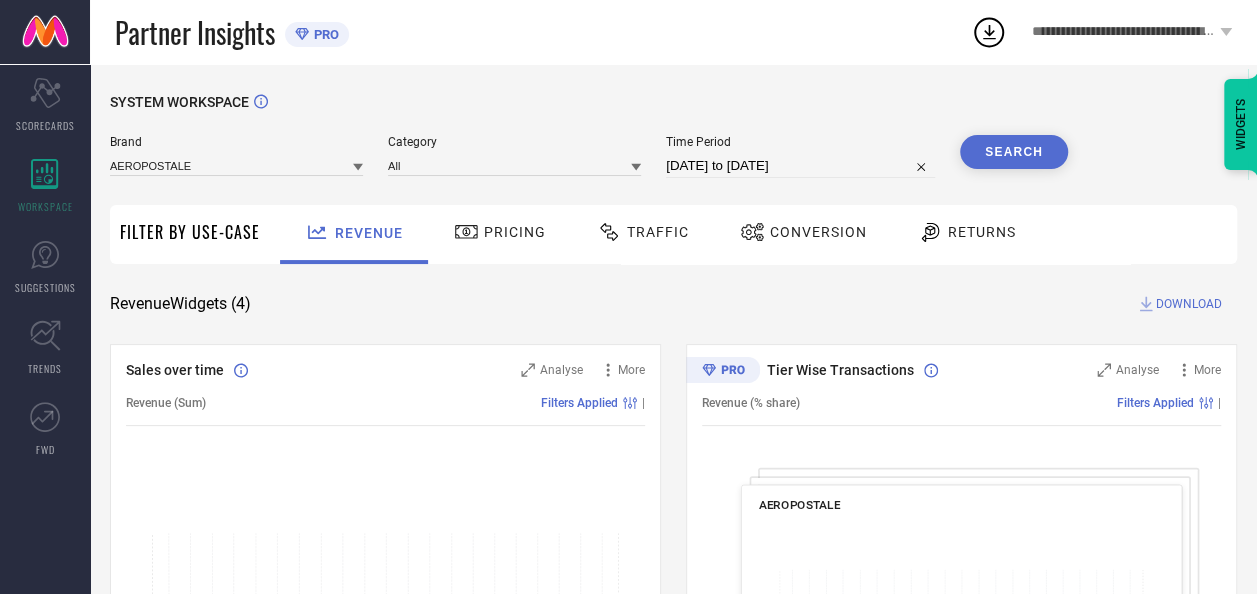 click 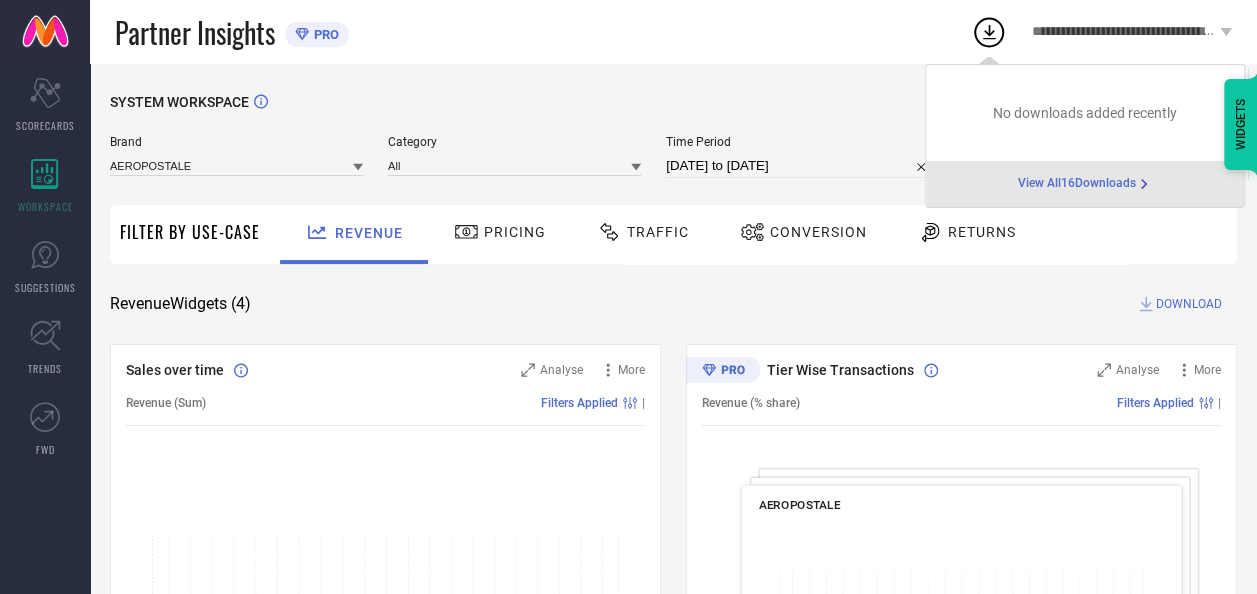 click on "View All  16  Downloads" at bounding box center [1077, 184] 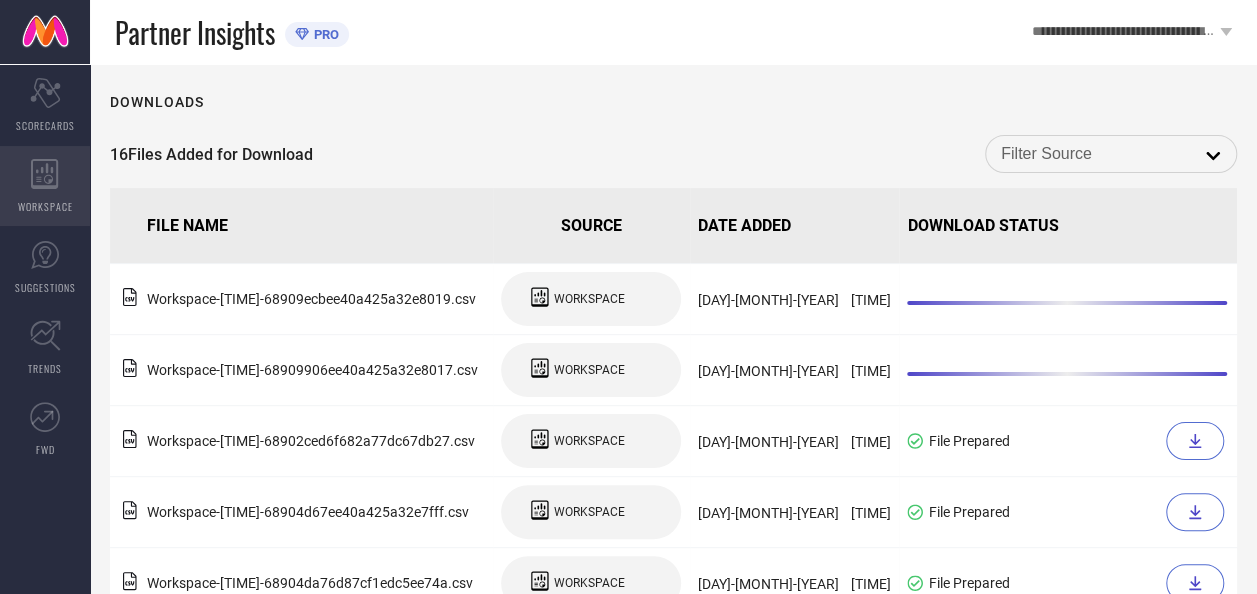 click 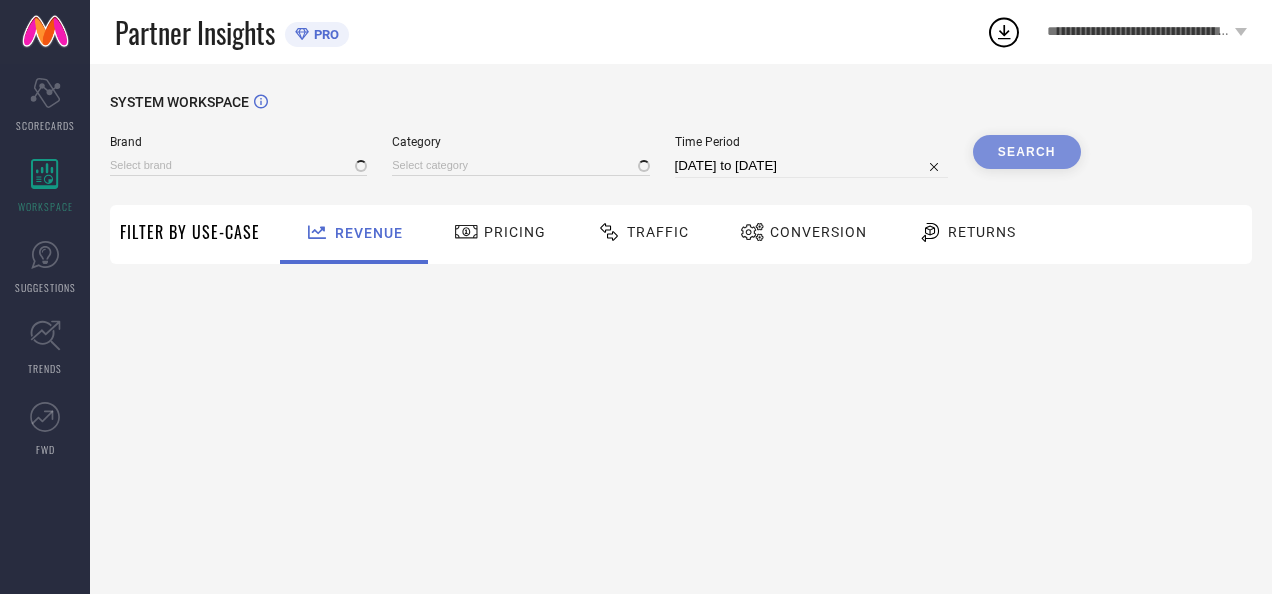 type on "AEROPOSTALE" 